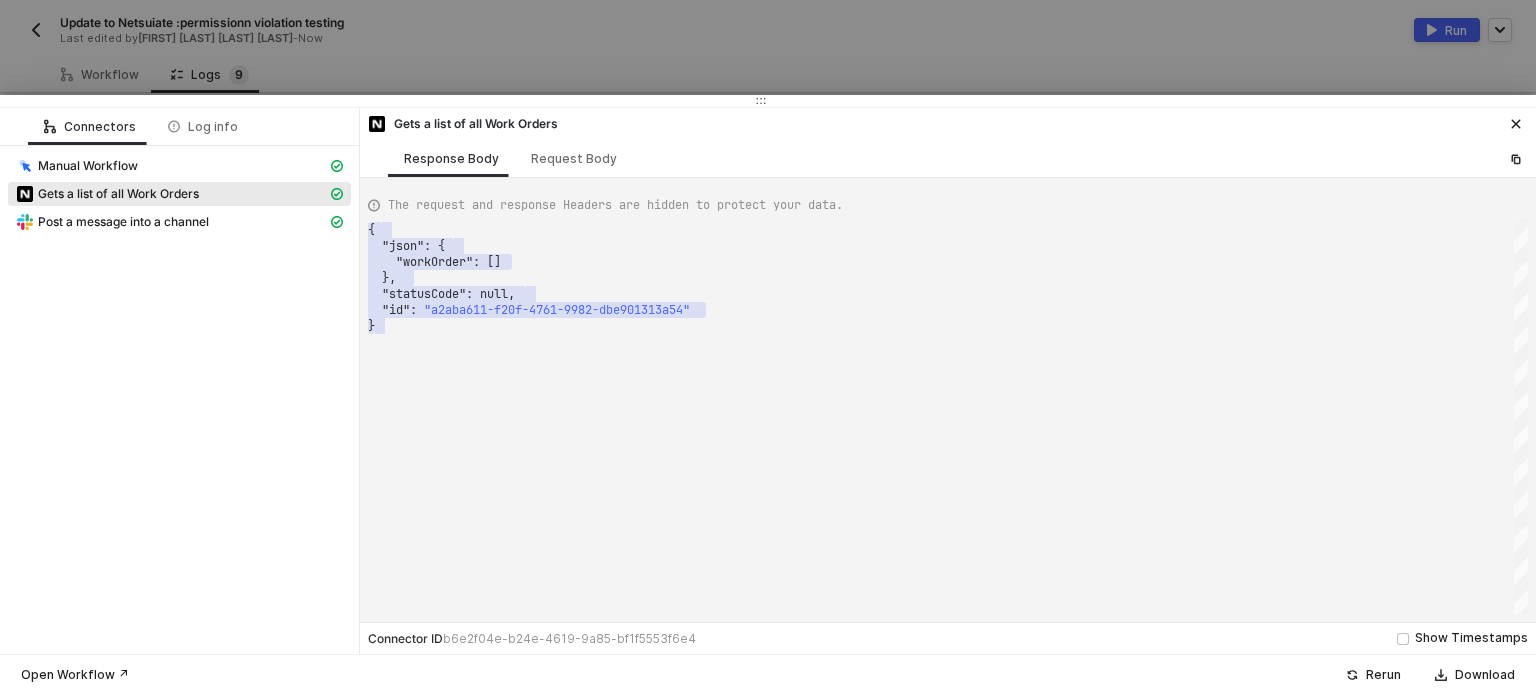 scroll, scrollTop: 0, scrollLeft: 0, axis: both 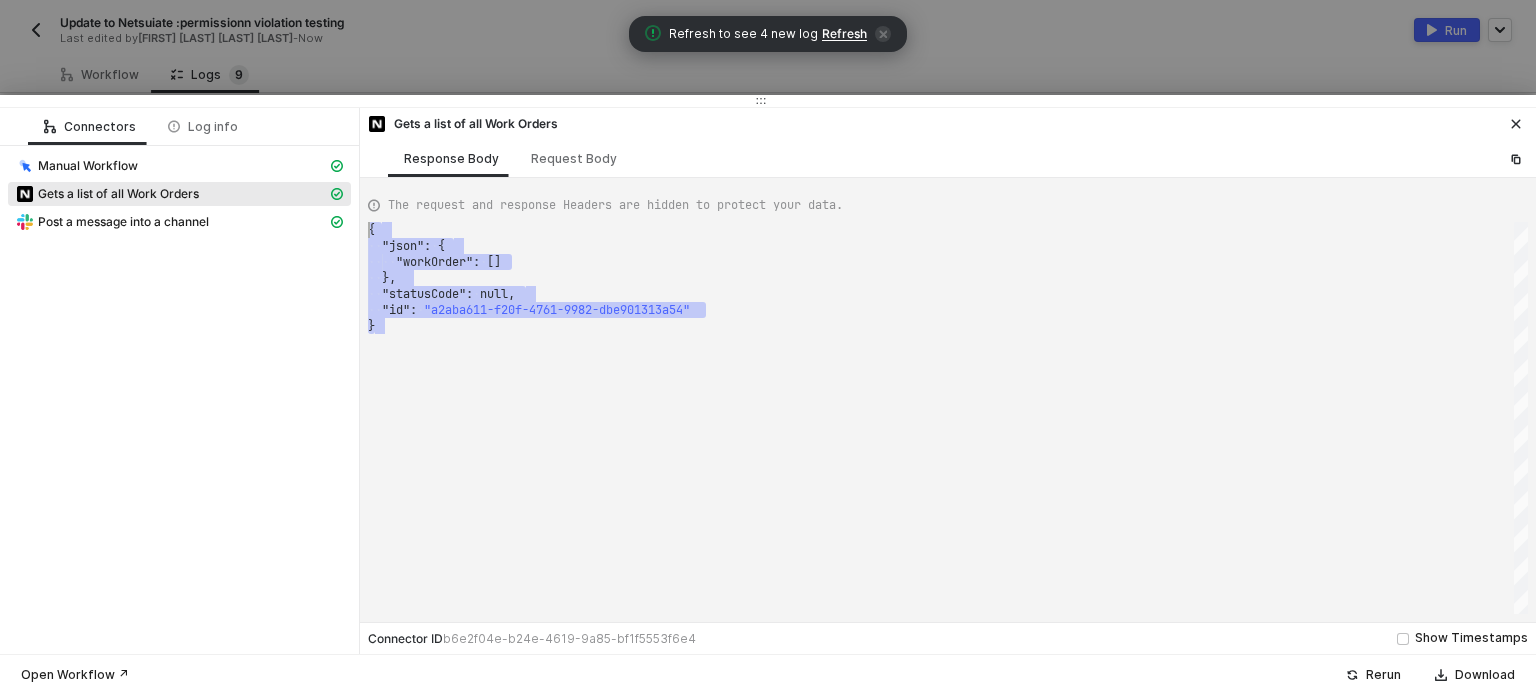 click on "Gets a list of all Work Orders Response Body Request Body" at bounding box center (948, 143) 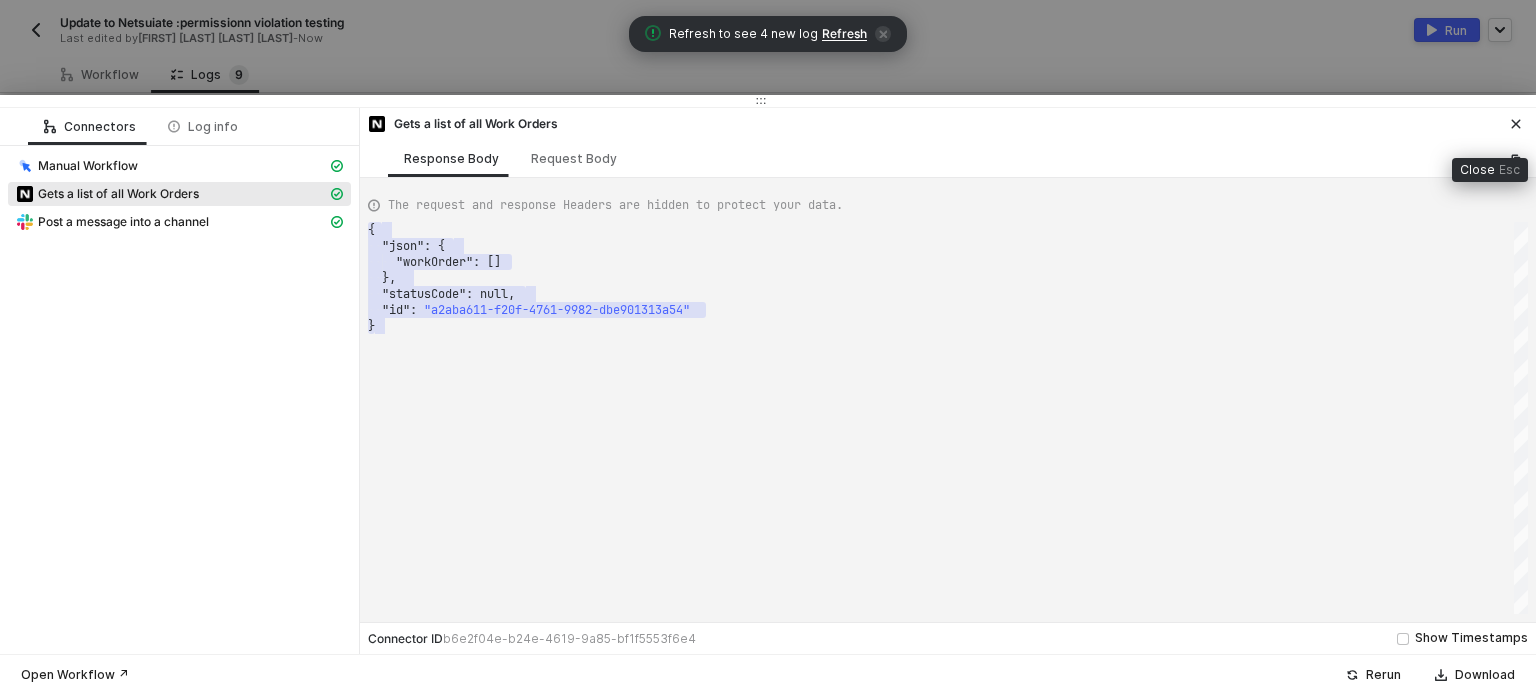 click at bounding box center [1516, 124] 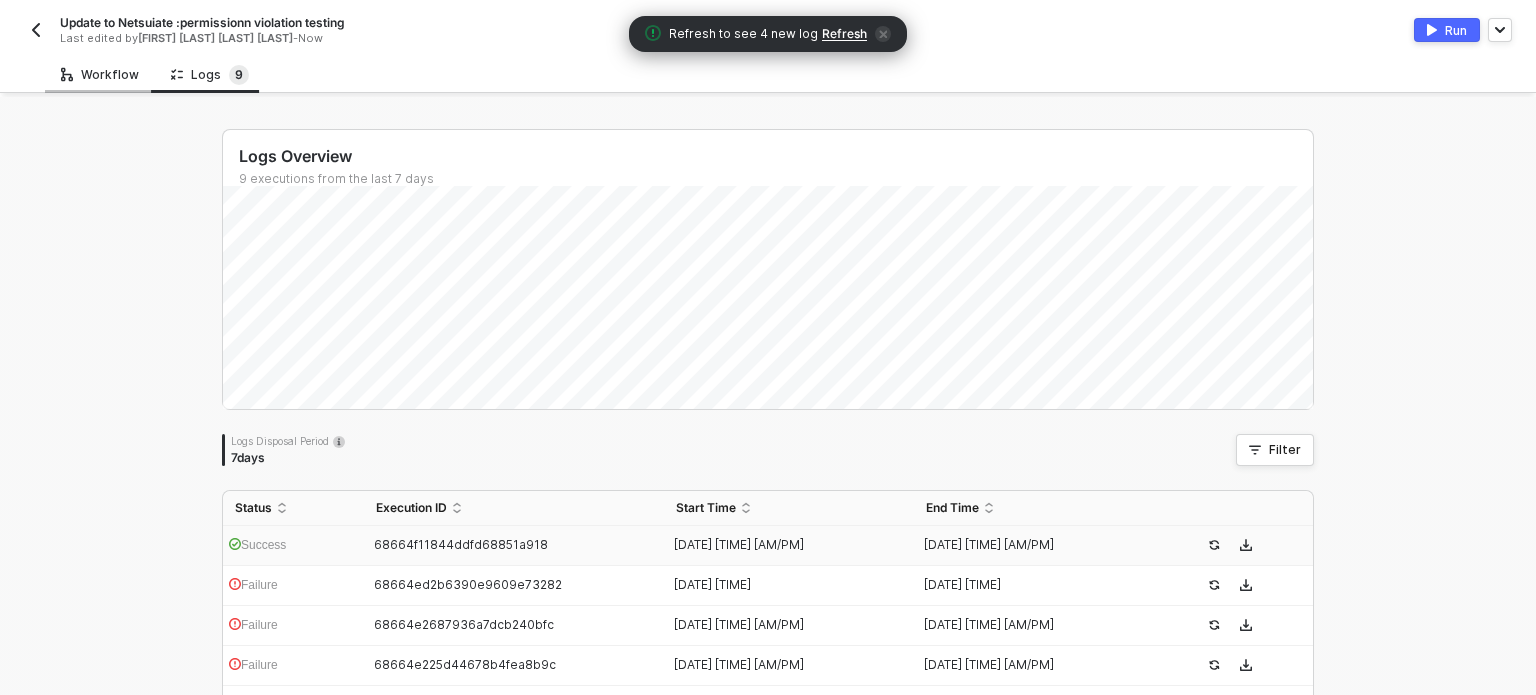 click on "Workflow" at bounding box center (100, 75) 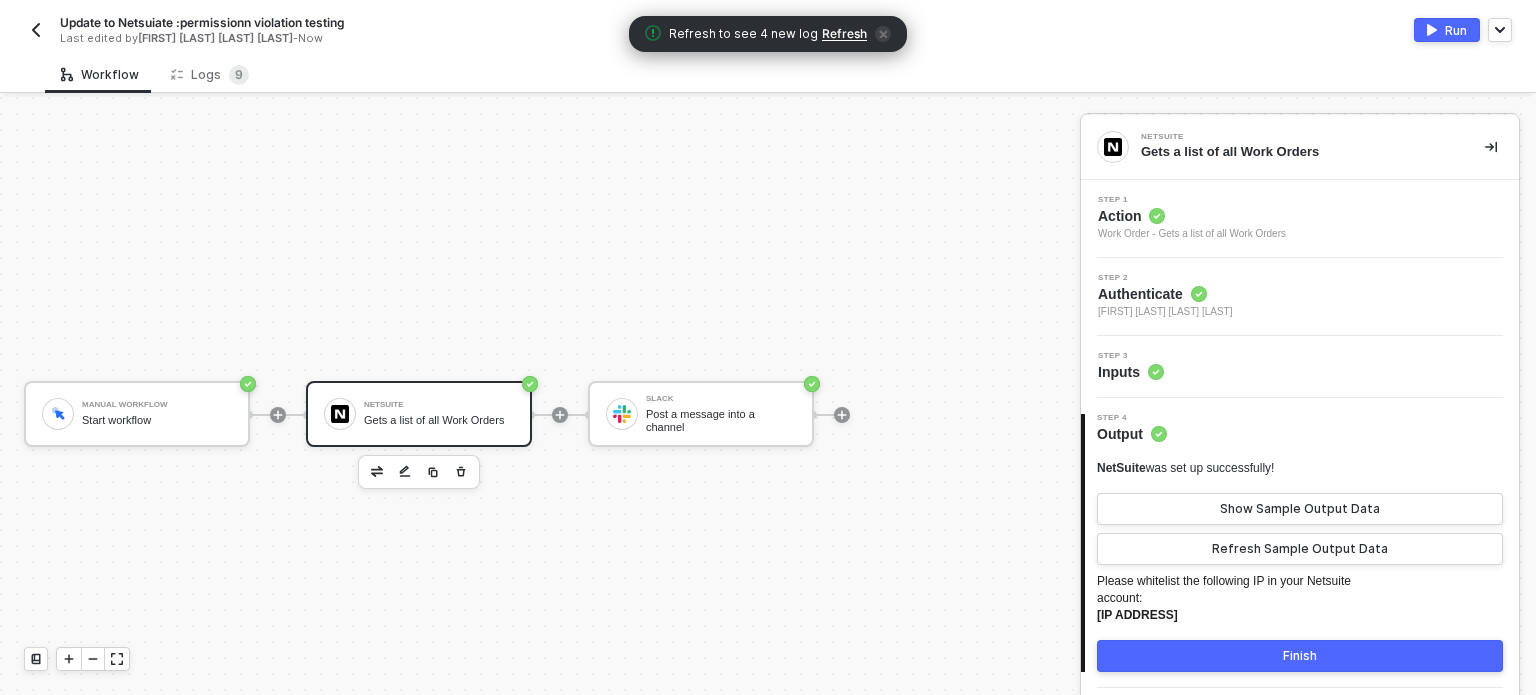 drag, startPoint x: 1142, startPoint y: 201, endPoint x: 1143, endPoint y: 217, distance: 16.03122 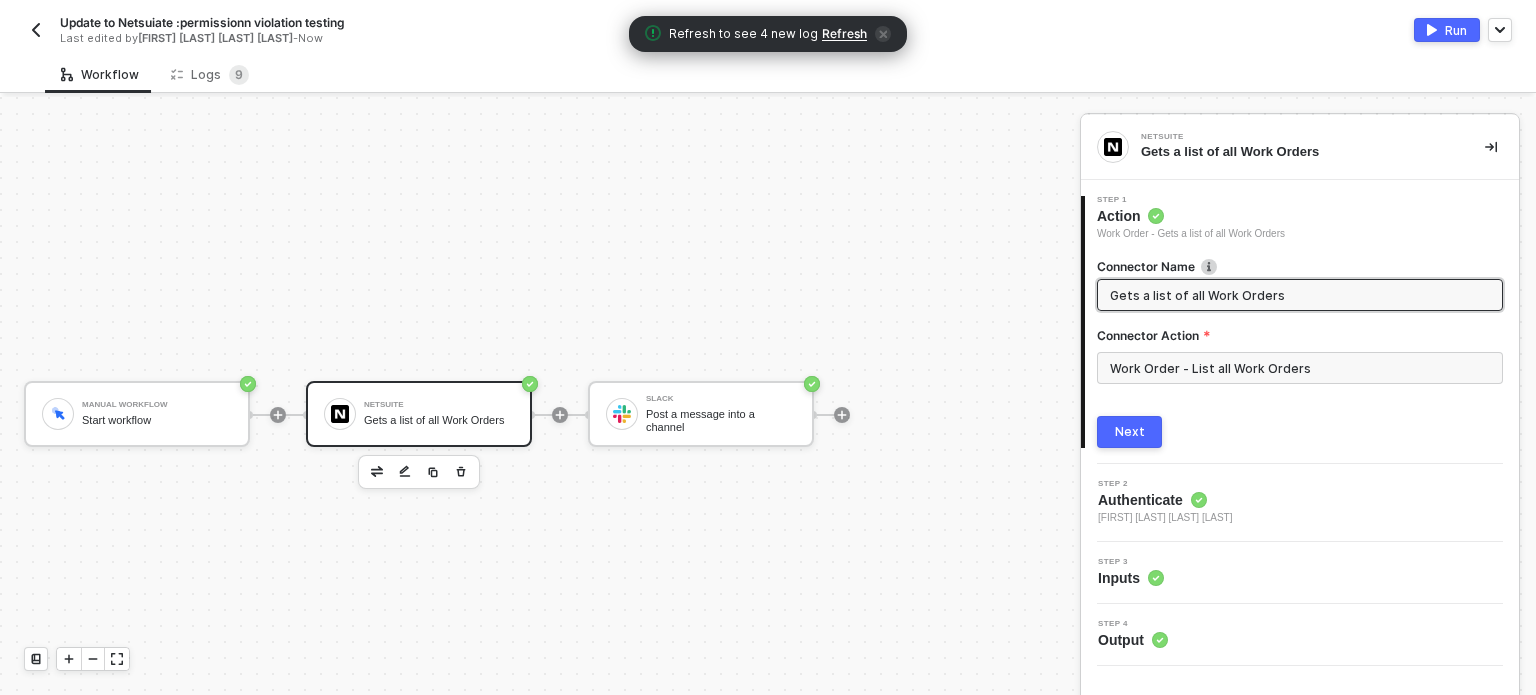 drag, startPoint x: 1132, startPoint y: 351, endPoint x: 1130, endPoint y: 366, distance: 15.132746 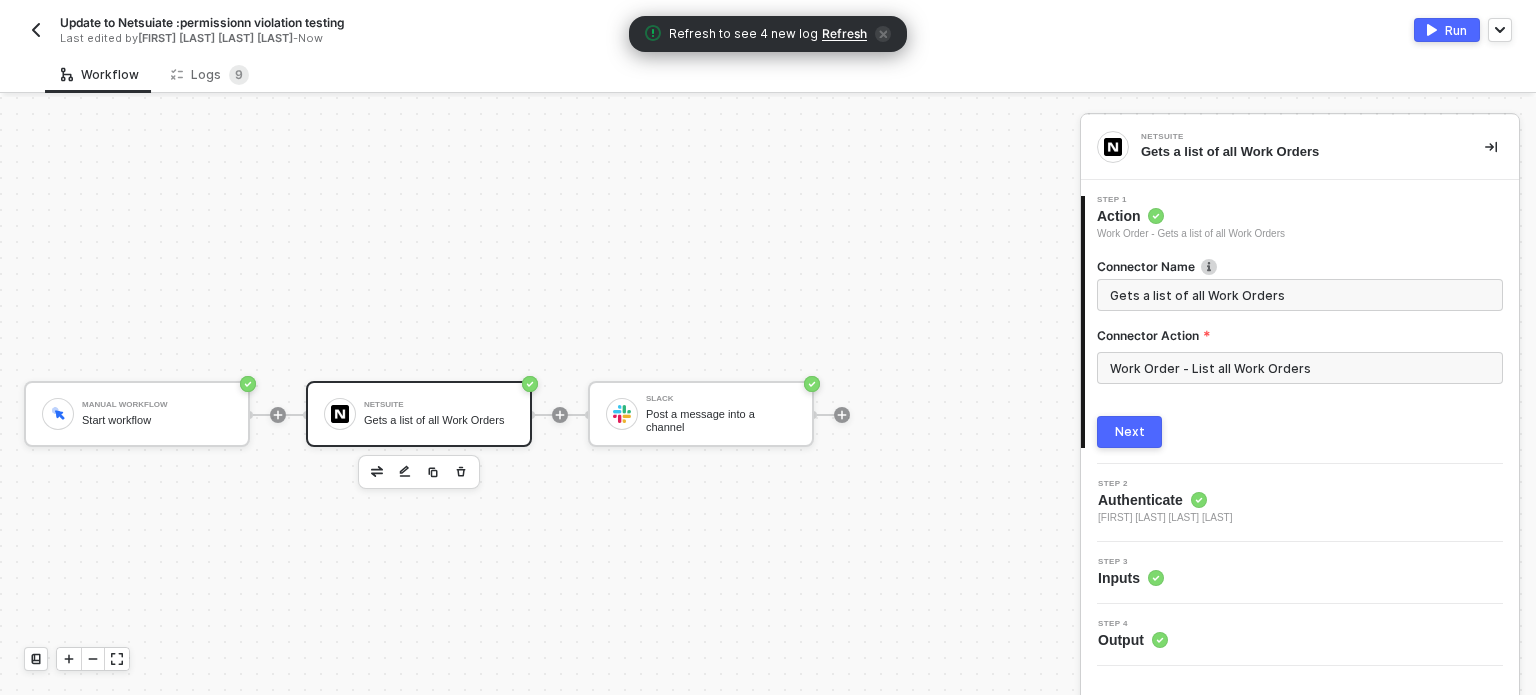 click on "Work Order - List all Work Orders" at bounding box center (1300, 368) 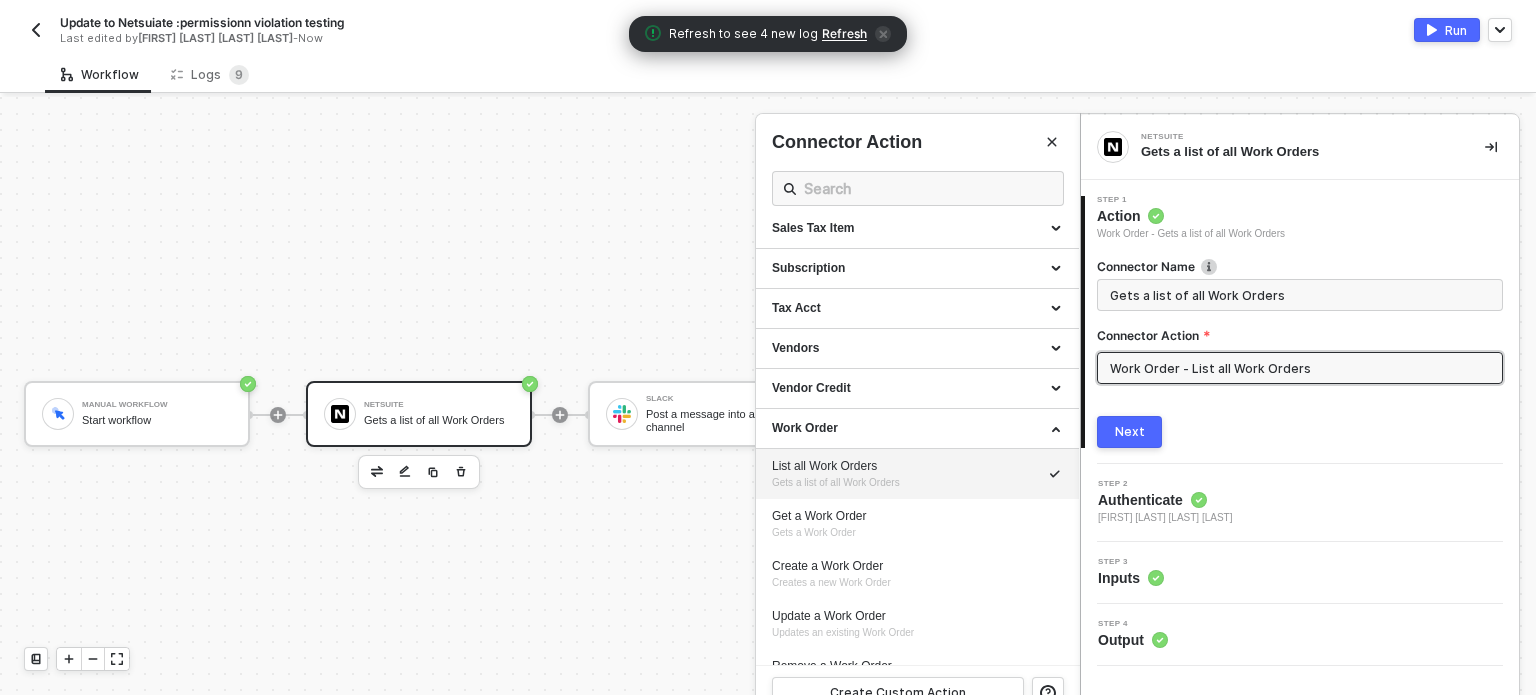scroll, scrollTop: 2061, scrollLeft: 0, axis: vertical 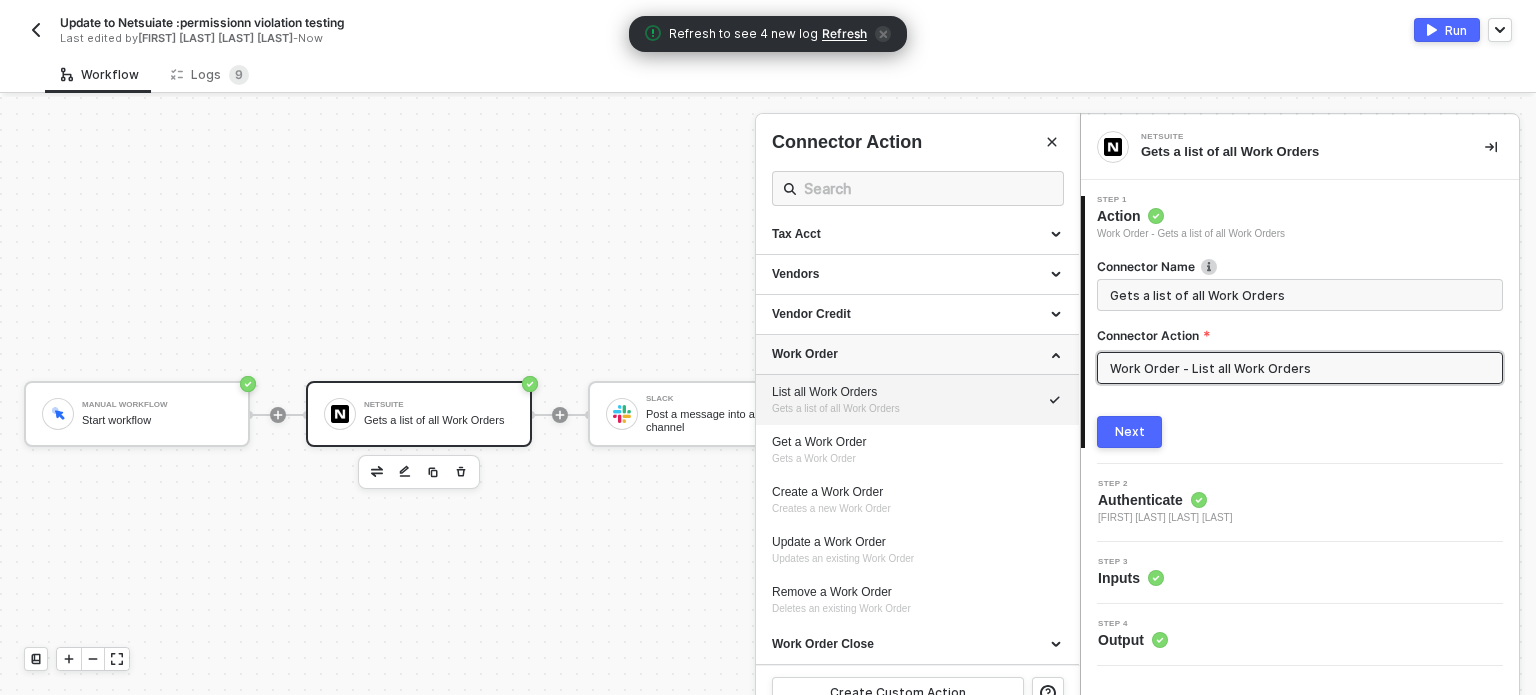 click on "Refresh" at bounding box center [844, 34] 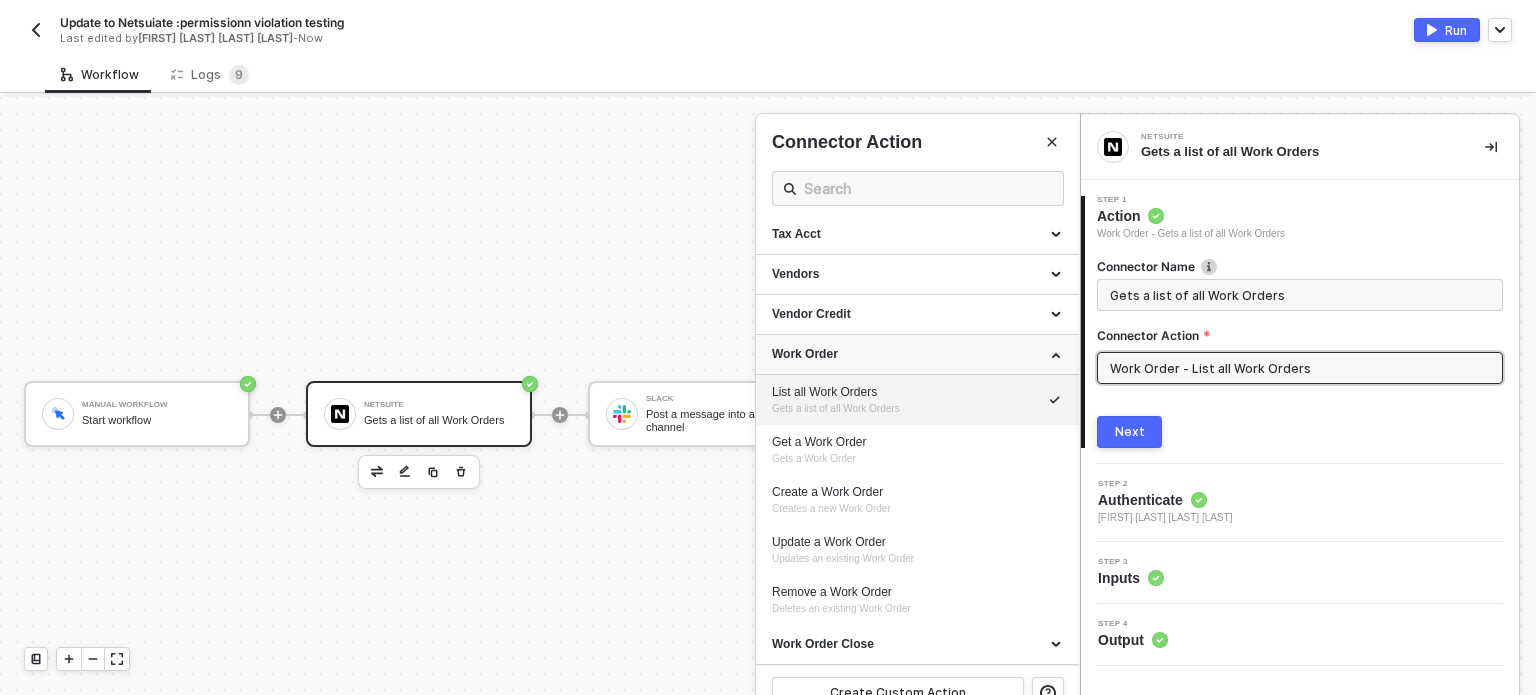 click on "Work Order" at bounding box center (917, 354) 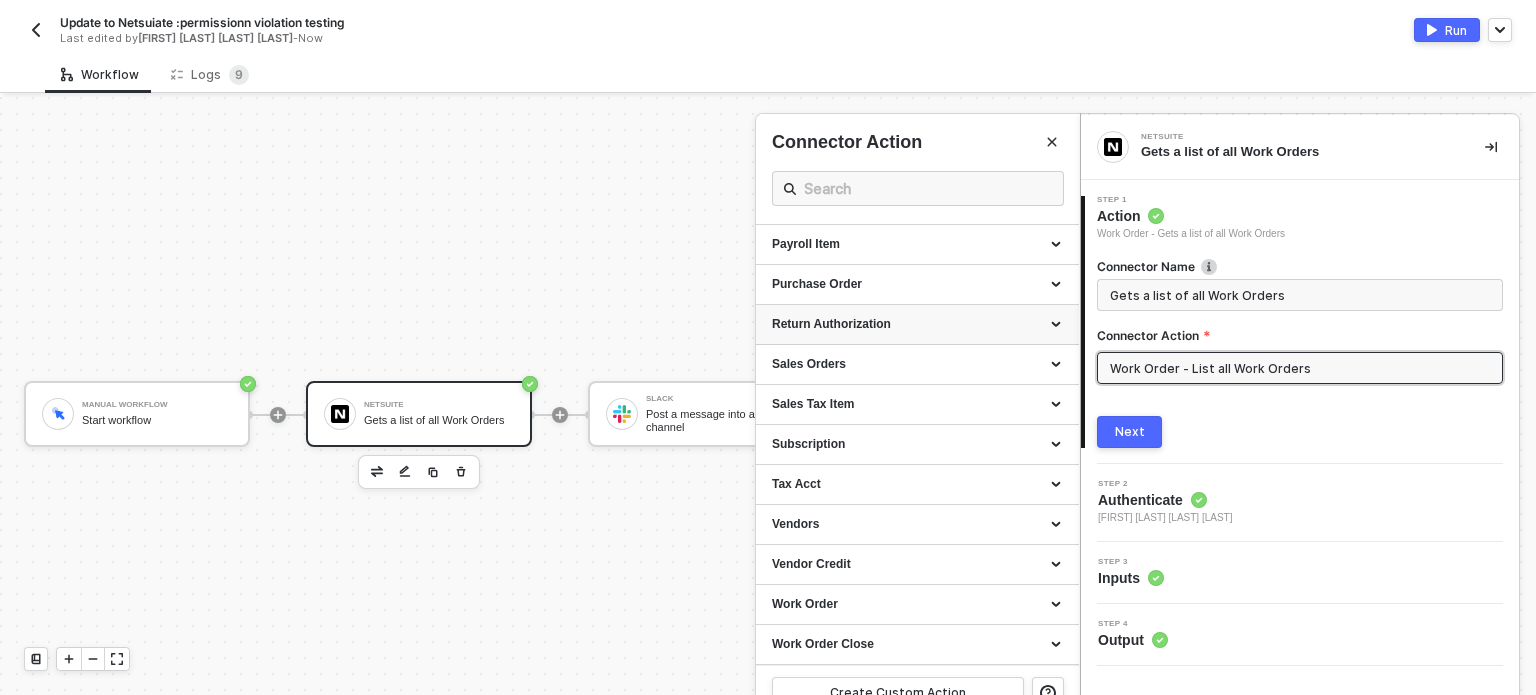 scroll, scrollTop: 1812, scrollLeft: 0, axis: vertical 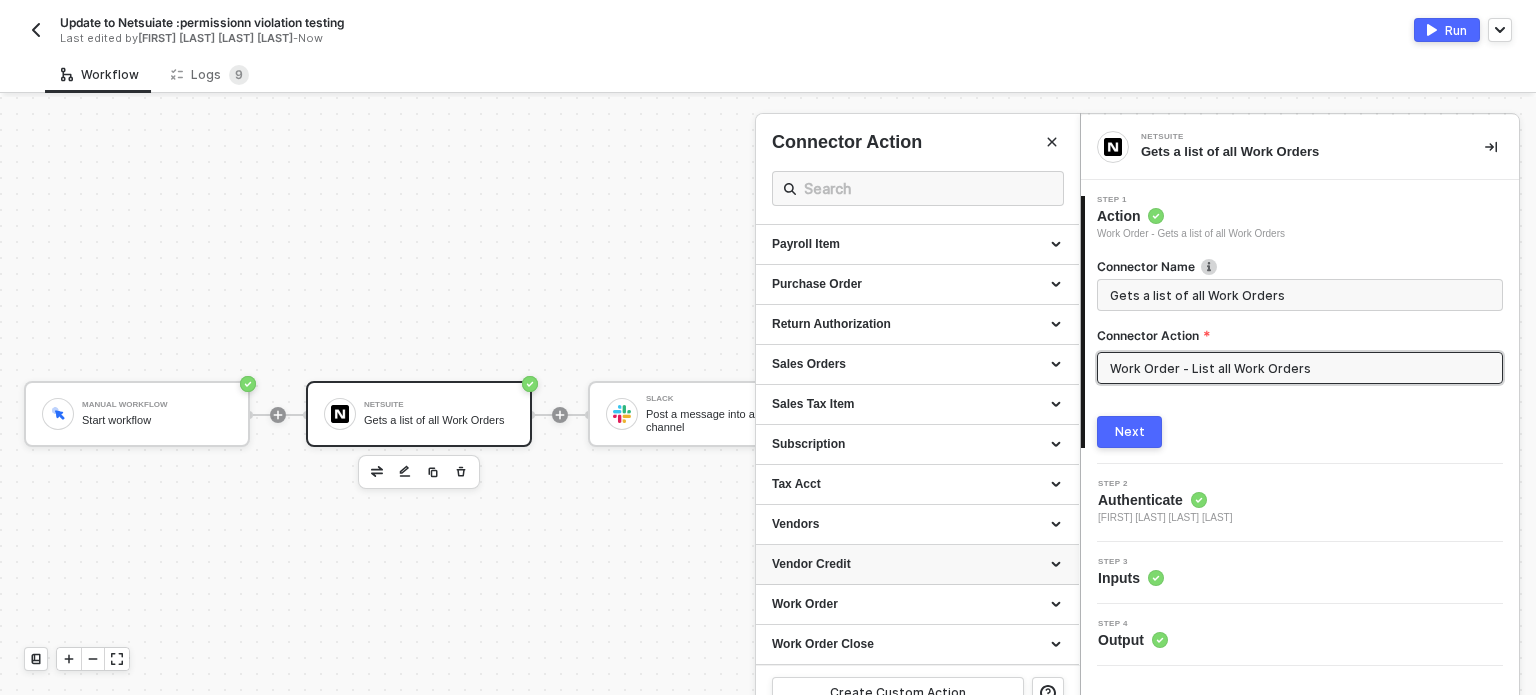 click on "Vendor Credit" at bounding box center [917, 564] 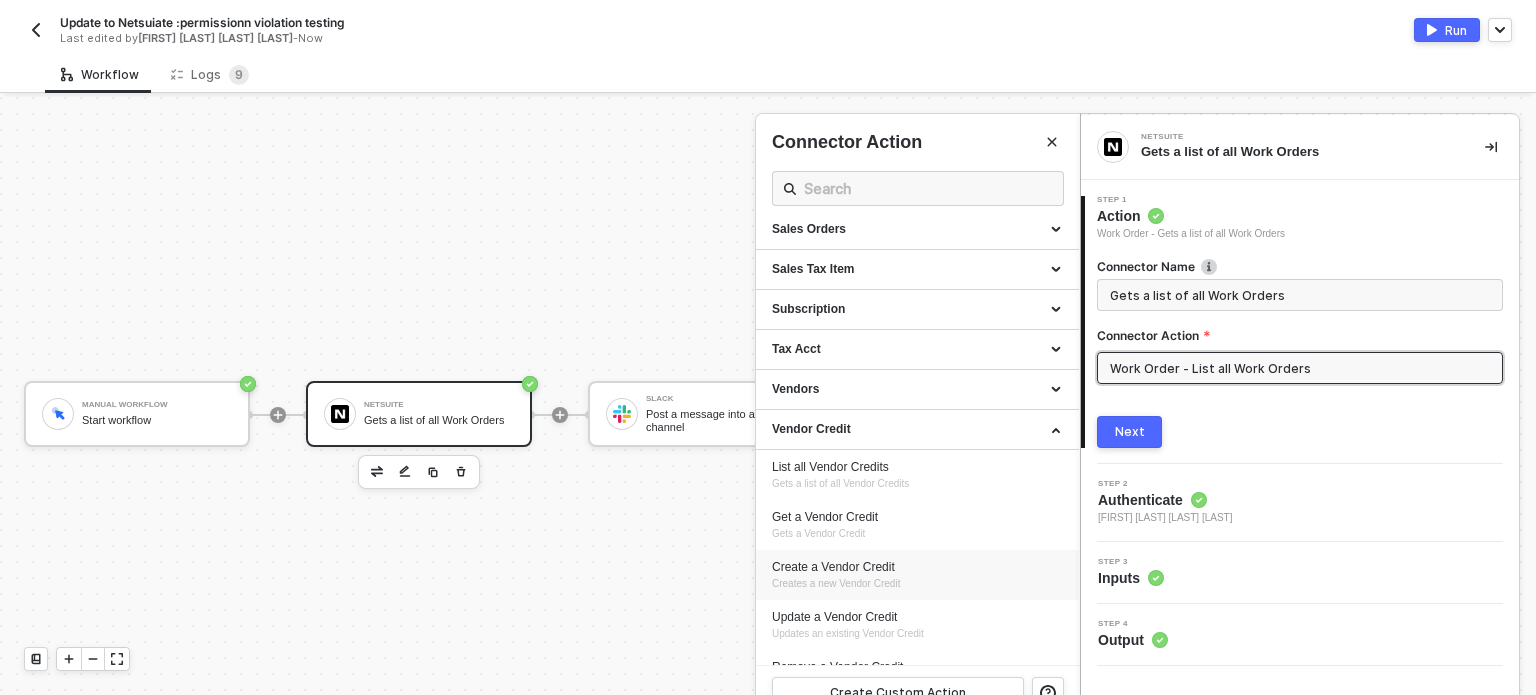 scroll, scrollTop: 2012, scrollLeft: 0, axis: vertical 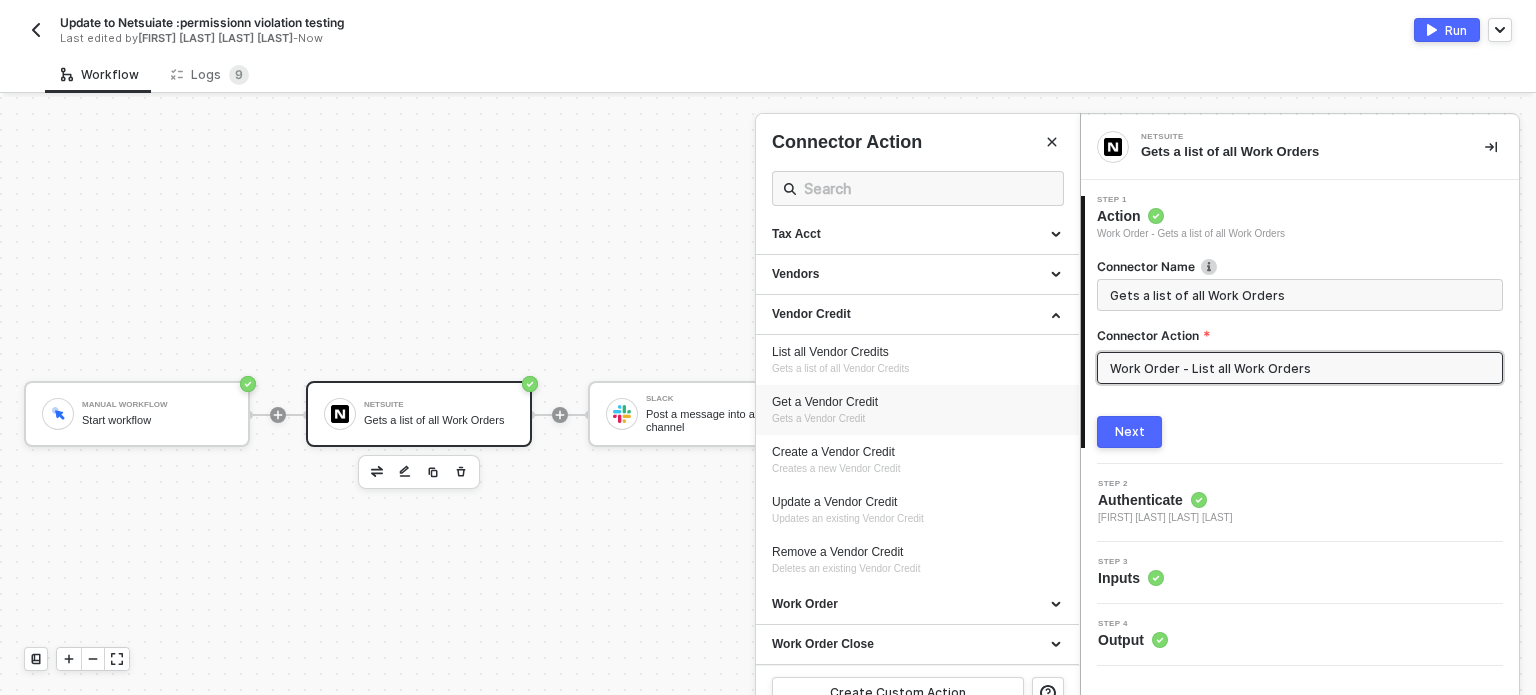 drag, startPoint x: 789, startPoint y: 443, endPoint x: 976, endPoint y: 415, distance: 189.08464 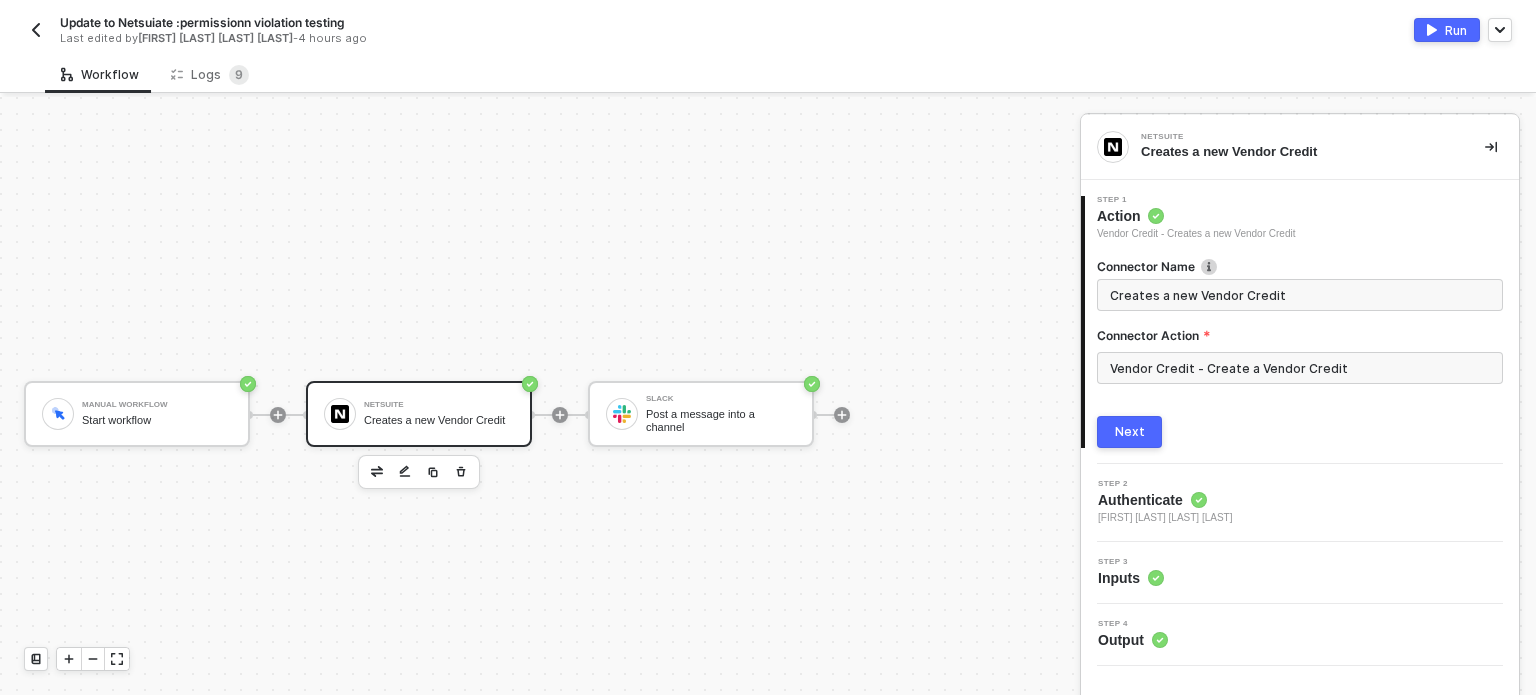 click on "Next" at bounding box center [1130, 432] 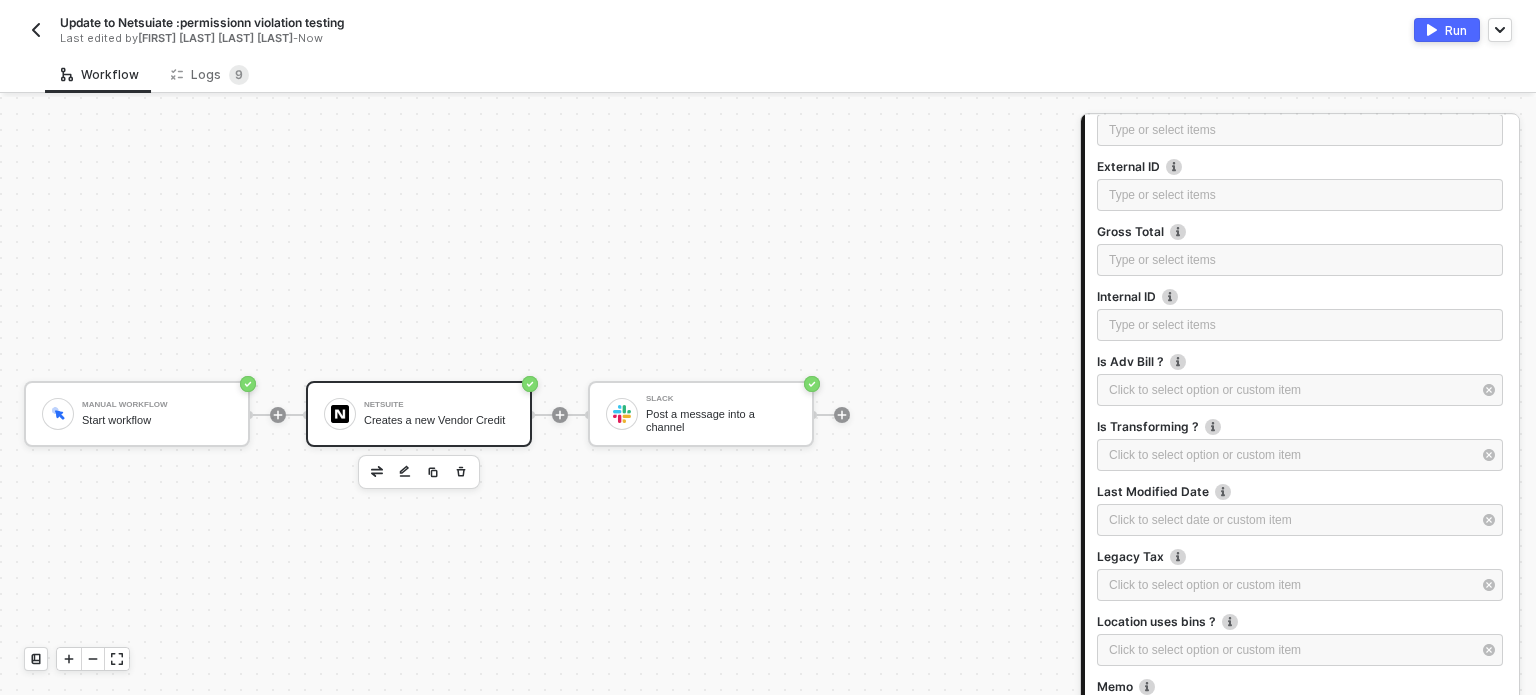 scroll, scrollTop: 2400, scrollLeft: 0, axis: vertical 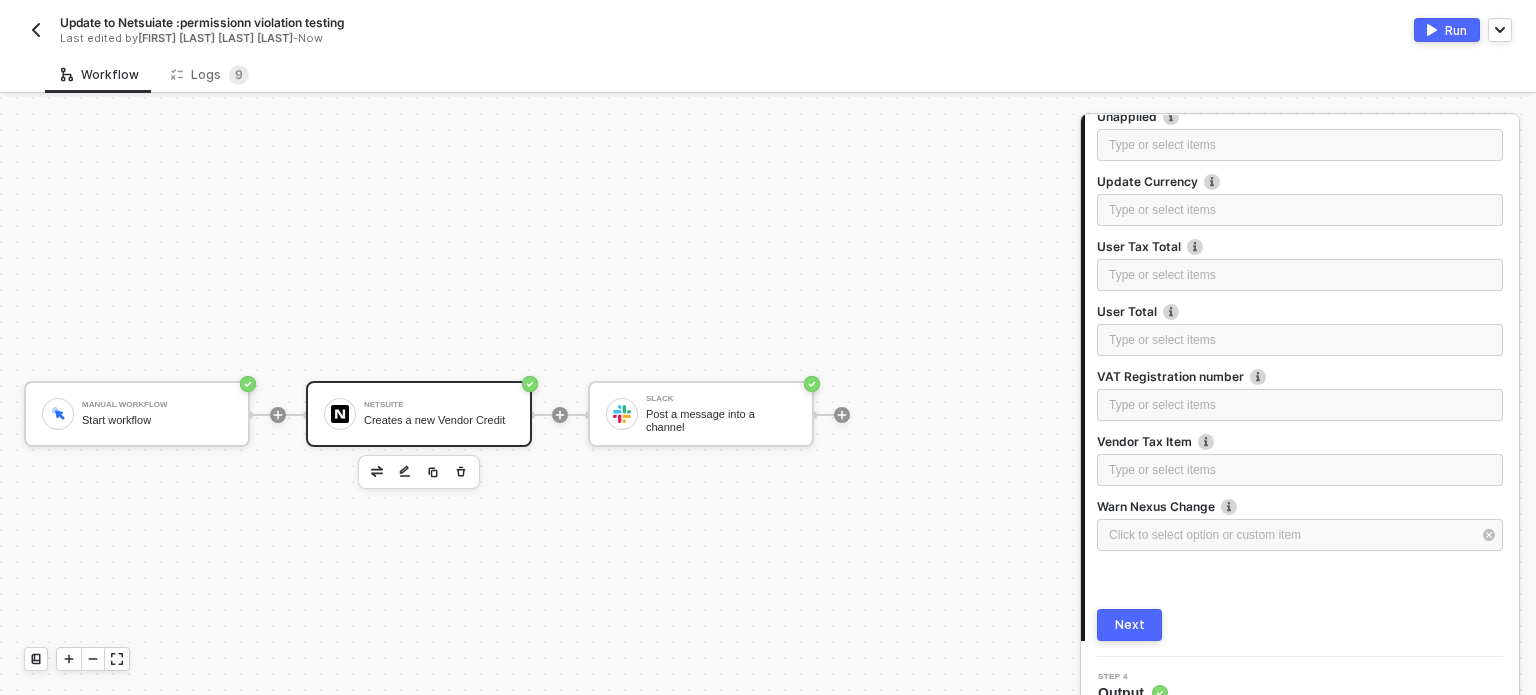 drag, startPoint x: 1088, startPoint y: 574, endPoint x: 1127, endPoint y: 539, distance: 52.40229 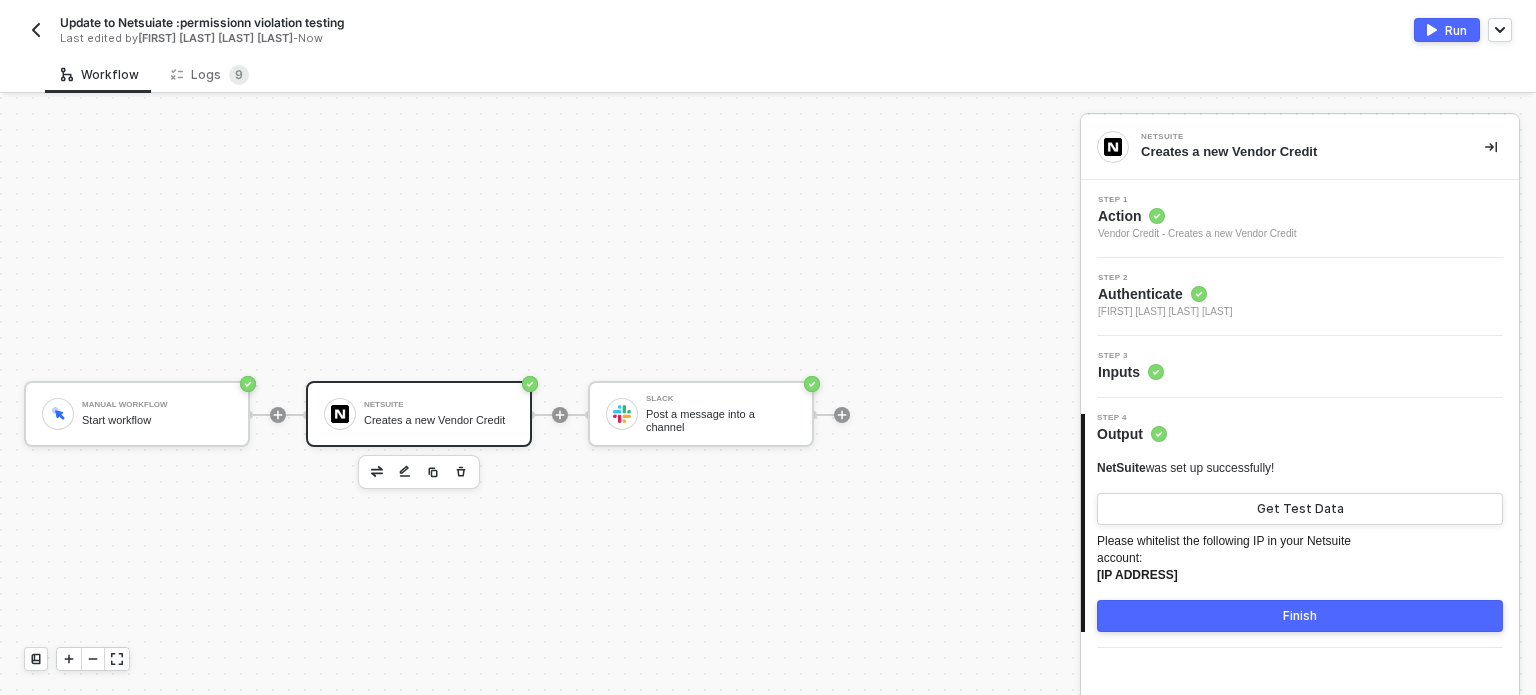 scroll, scrollTop: 0, scrollLeft: 0, axis: both 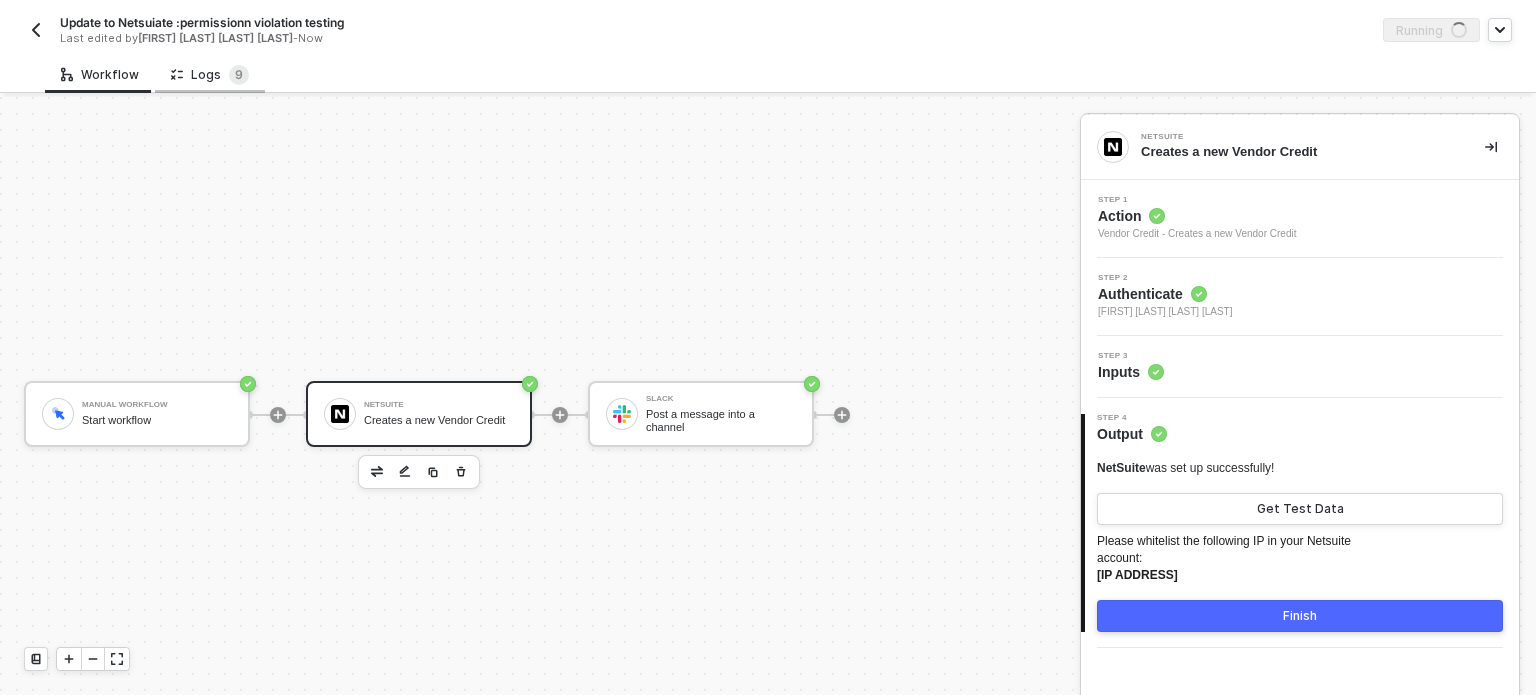 click on "Logs 9" at bounding box center (210, 74) 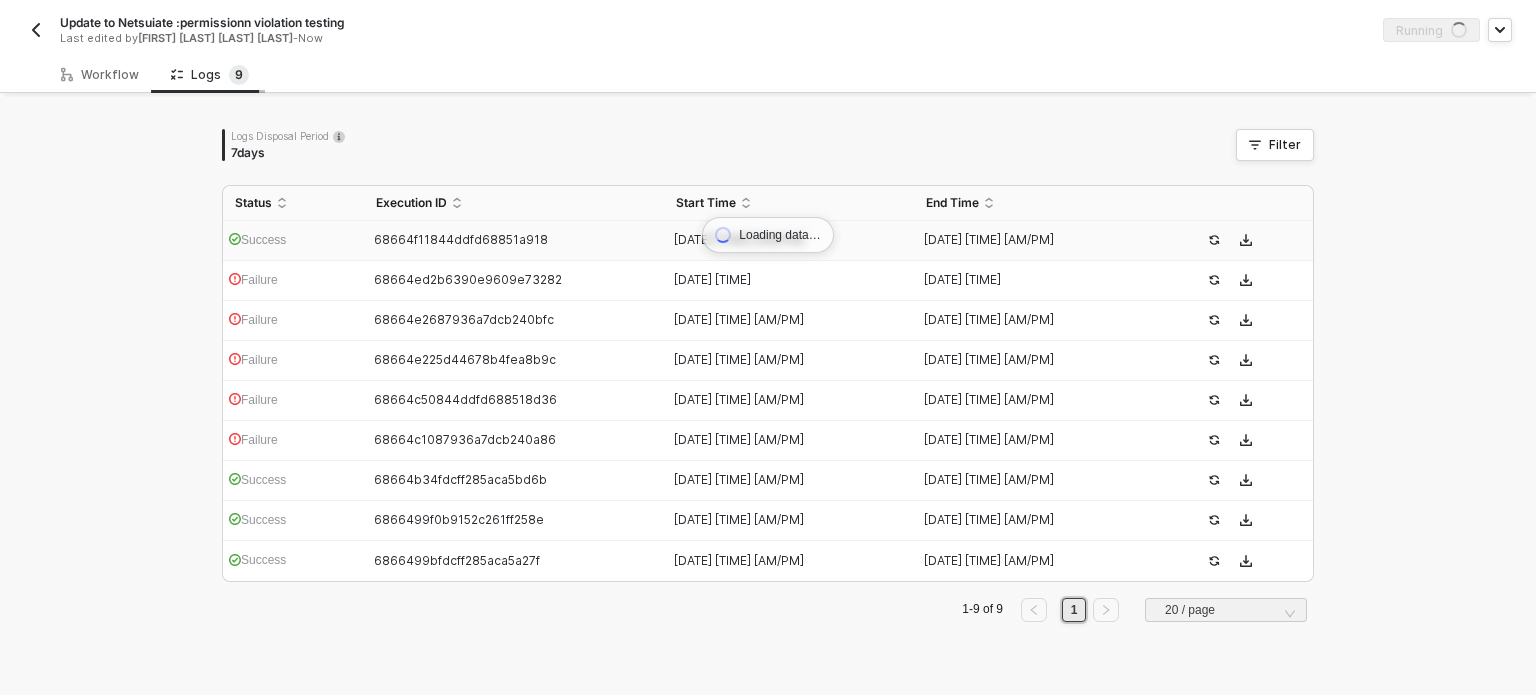 scroll, scrollTop: 15, scrollLeft: 0, axis: vertical 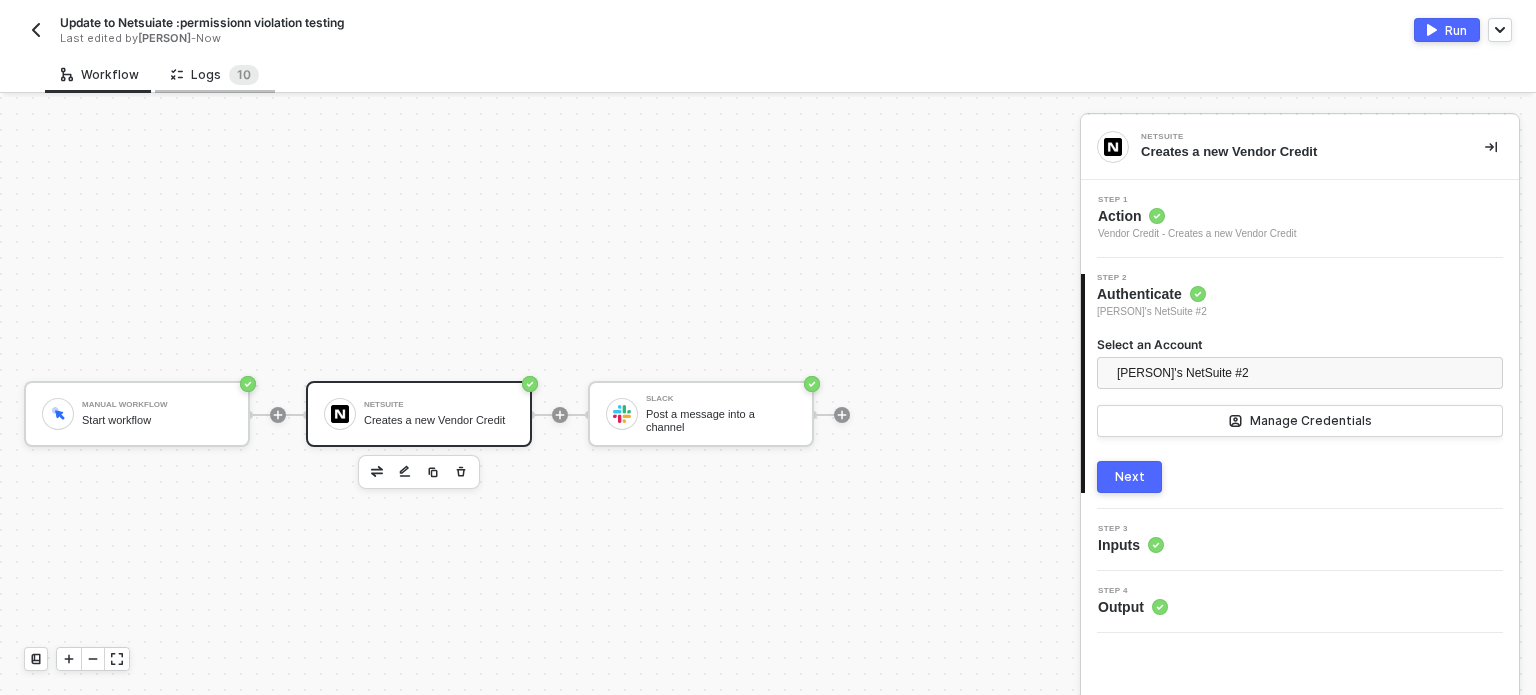 click on "Logs 1 0" at bounding box center (215, 75) 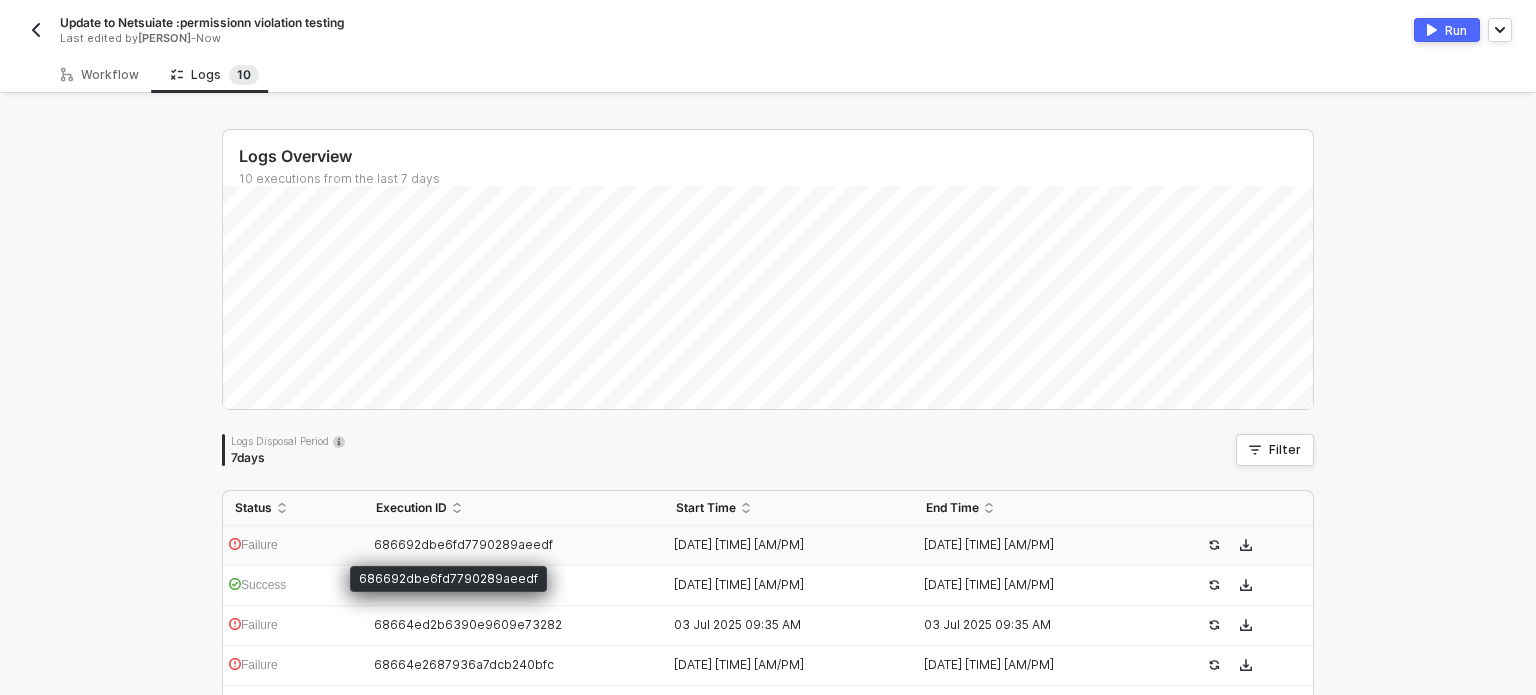 click on "686692dbe6fd7790289aeedf" at bounding box center (463, 544) 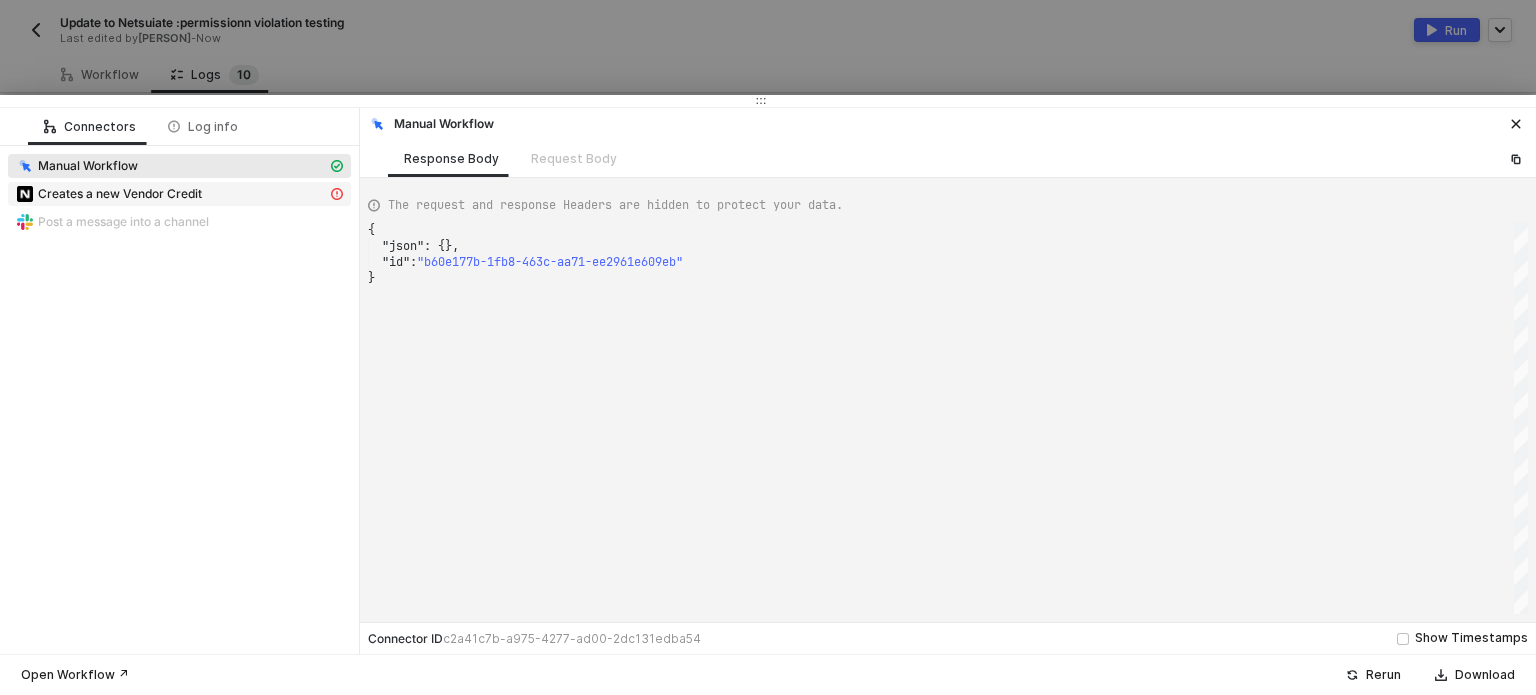 click on "Creates a new Vendor Credit" at bounding box center [171, 166] 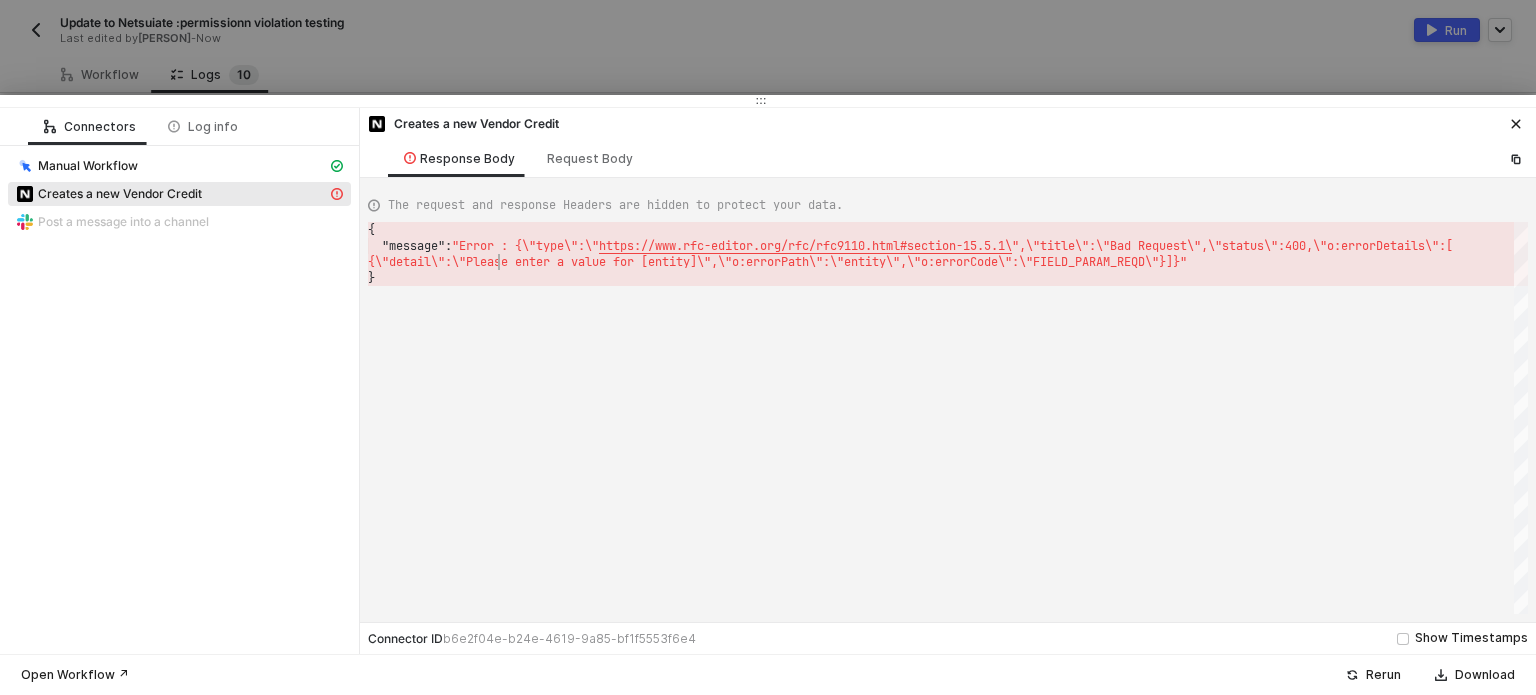 scroll, scrollTop: 0, scrollLeft: 5, axis: horizontal 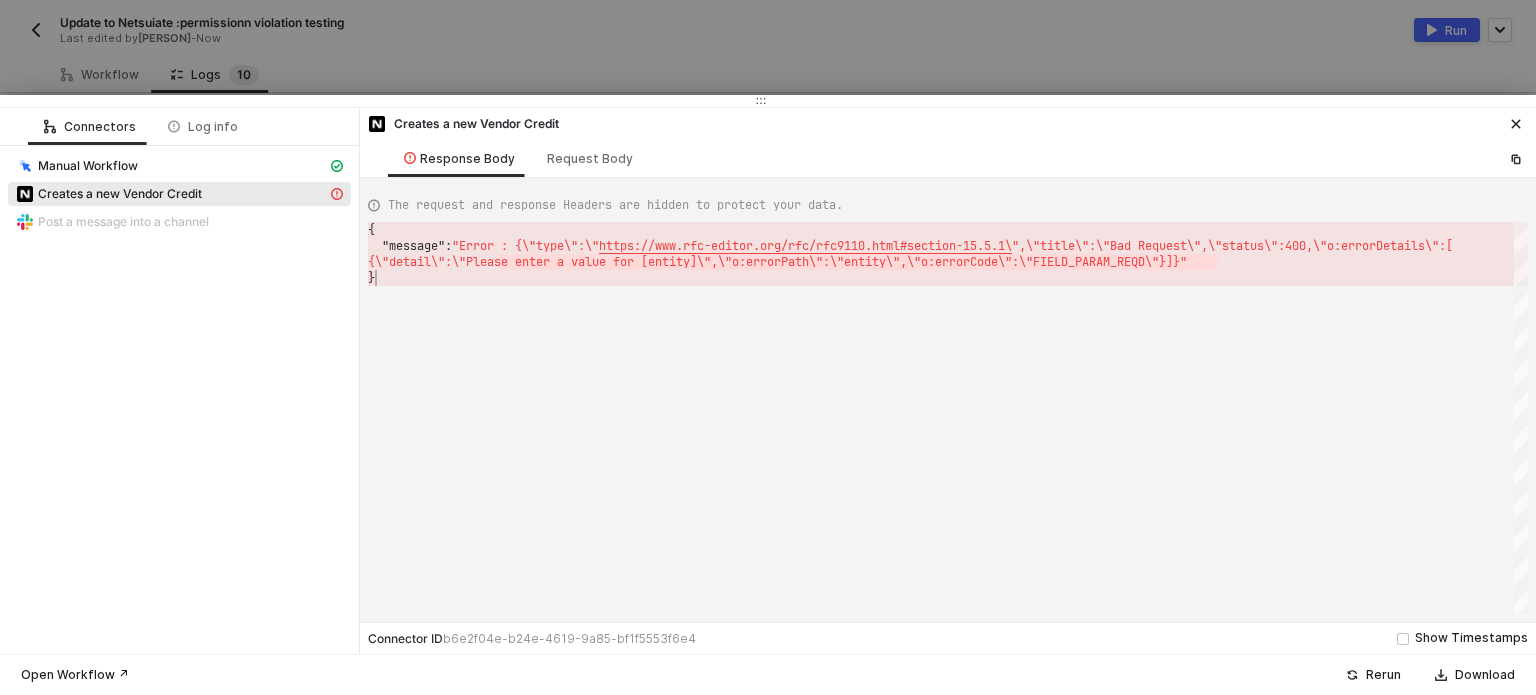 drag, startPoint x: 495, startPoint y: 255, endPoint x: 776, endPoint y: 279, distance: 282.02304 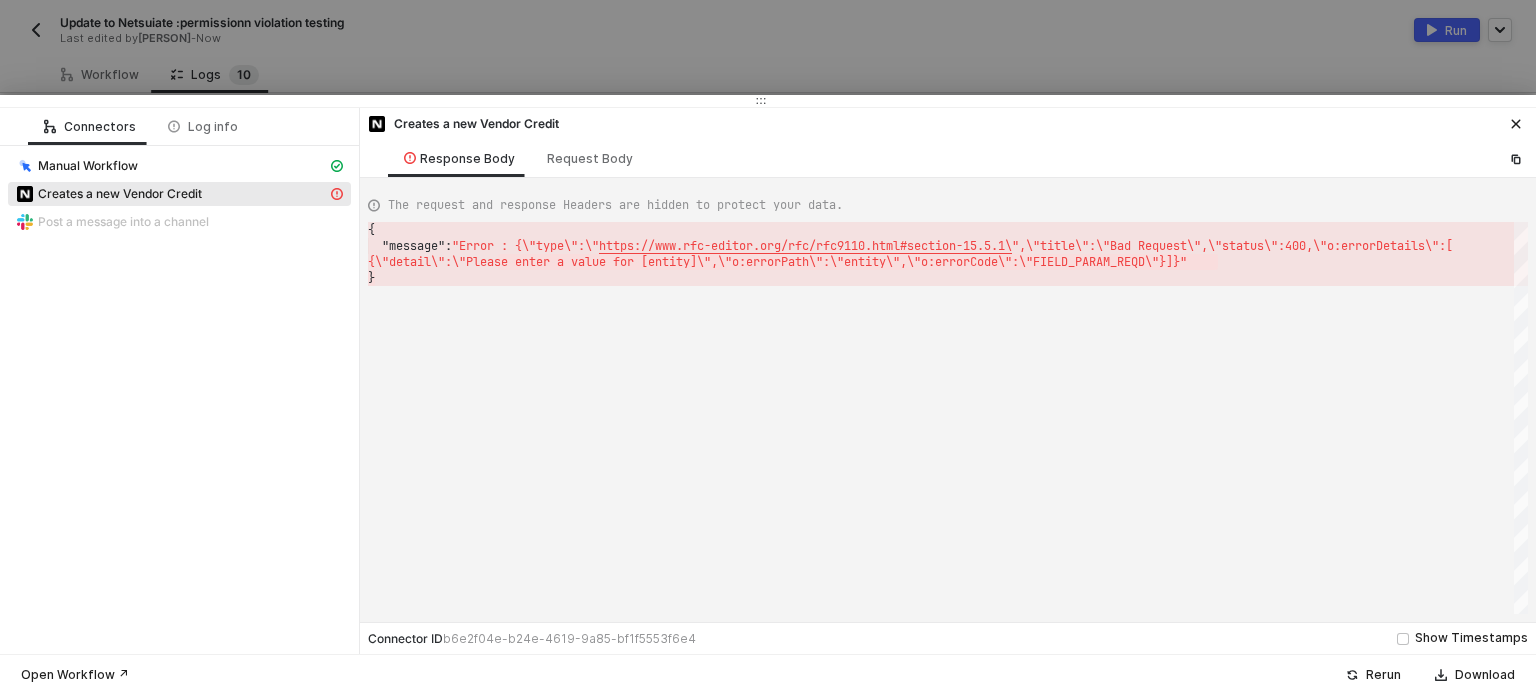 click on "Creates a new Vendor Credit" at bounding box center (948, 122) 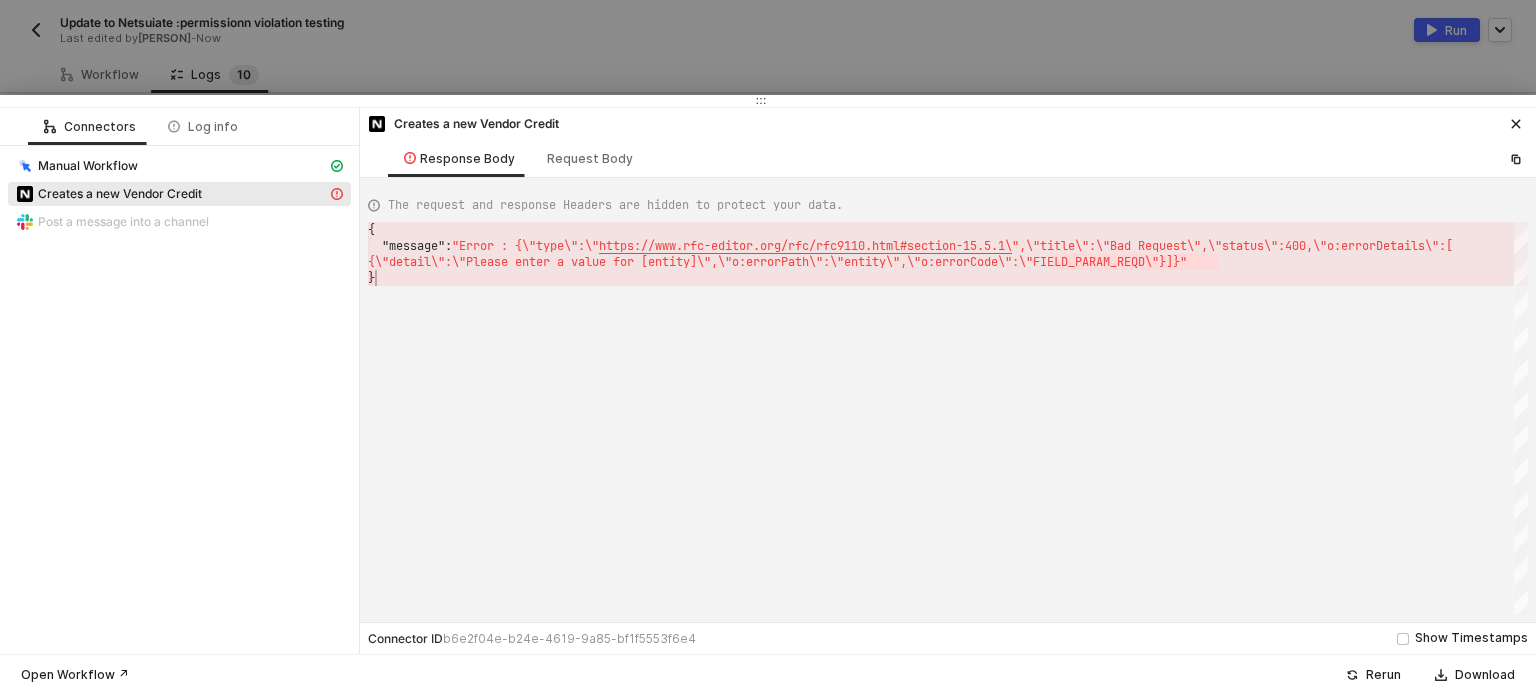 drag, startPoint x: 1052, startPoint y: 255, endPoint x: 1213, endPoint y: 268, distance: 161.52399 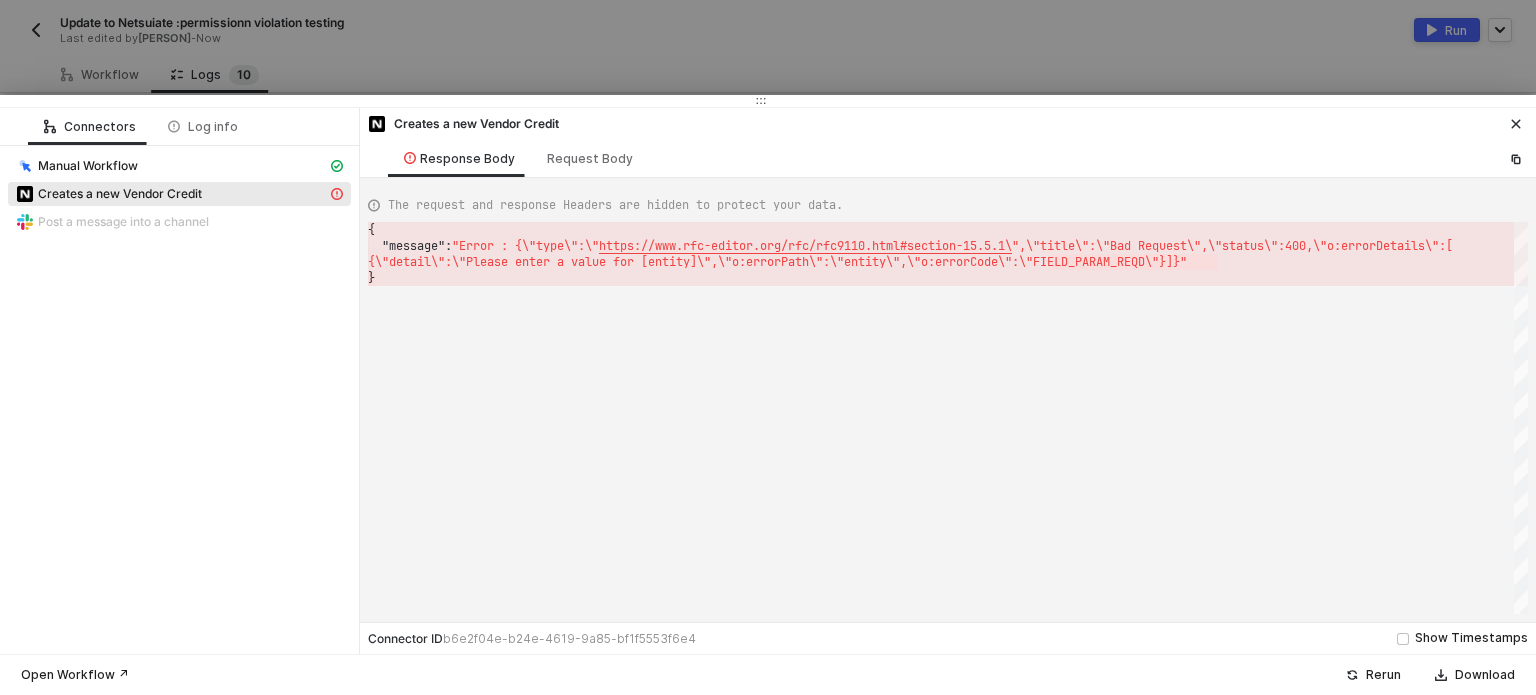 click on "Creates a new Vendor Credit" at bounding box center [948, 122] 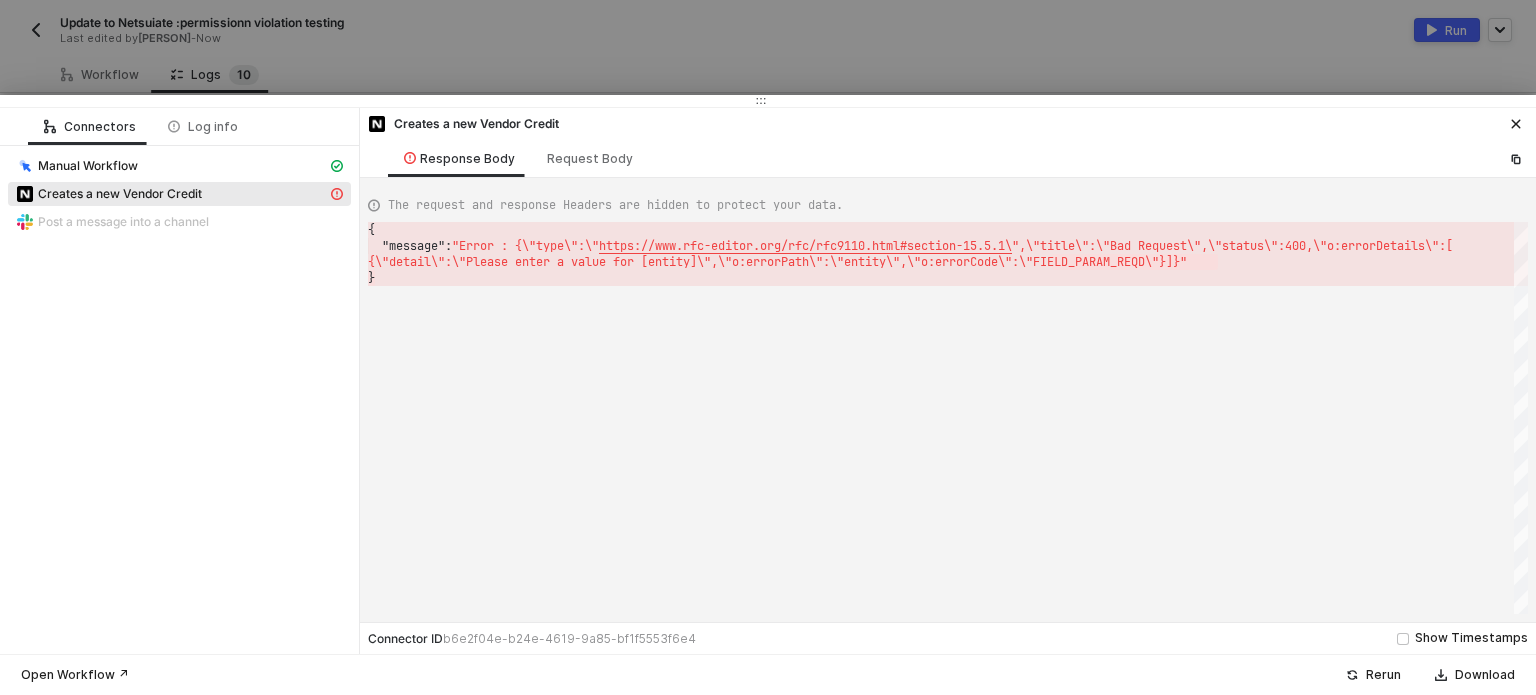 click on "Creates a new Vendor Credit" at bounding box center [948, 122] 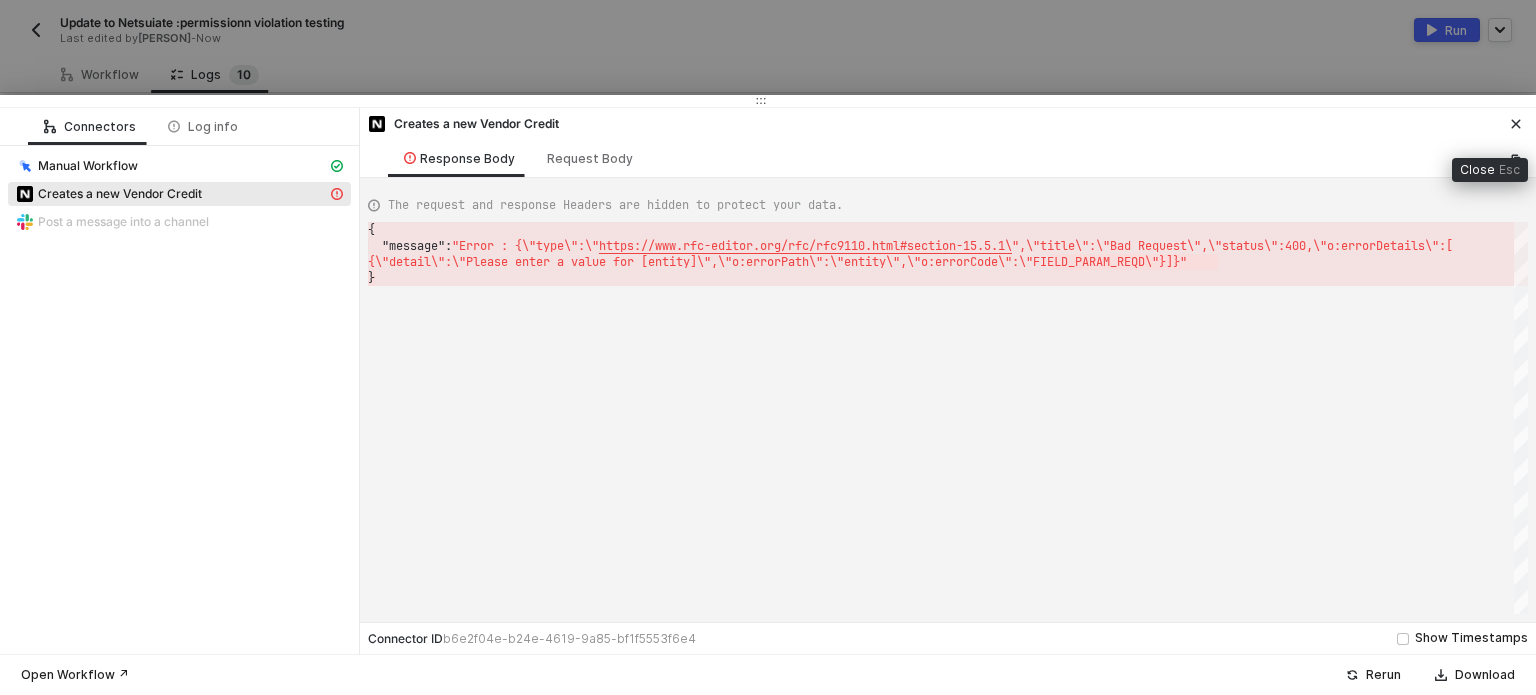 click at bounding box center (1516, 124) 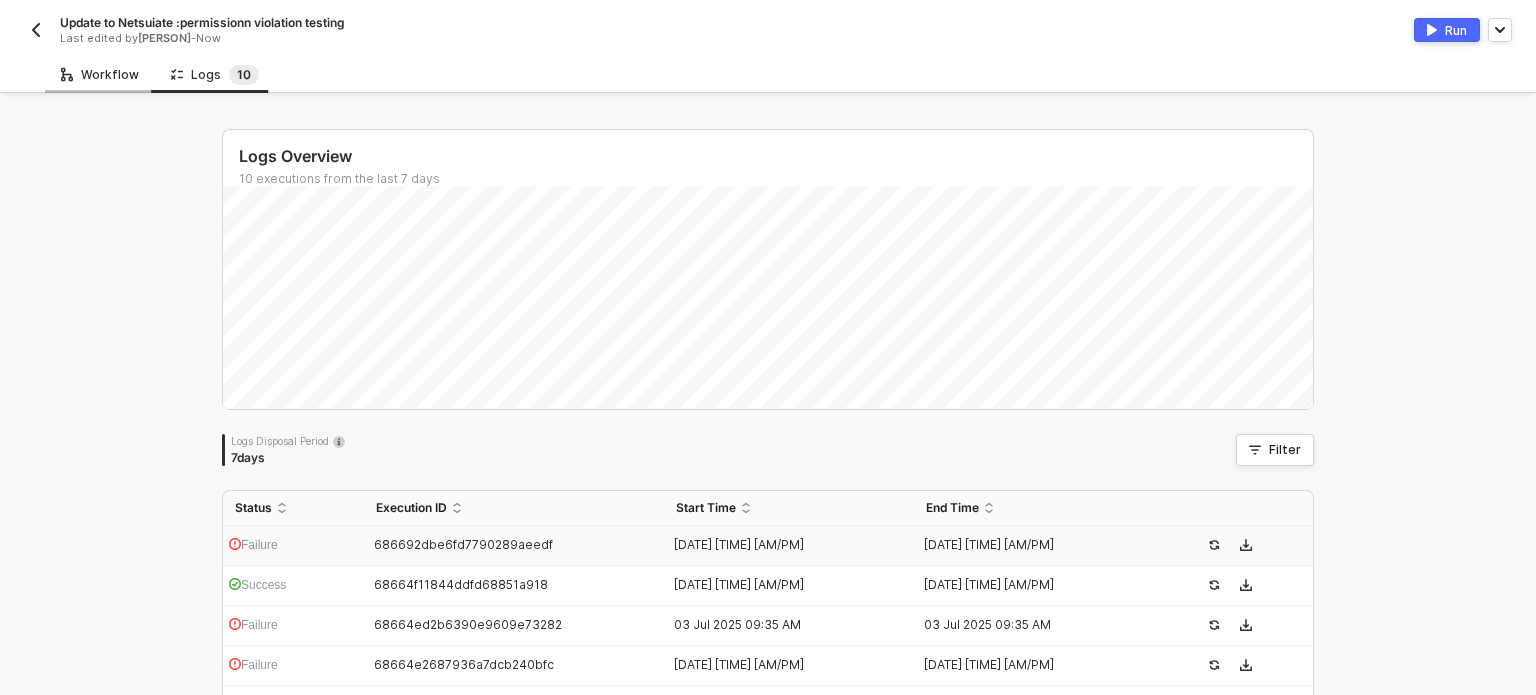 drag, startPoint x: 95, startPoint y: 68, endPoint x: 84, endPoint y: 73, distance: 12.083046 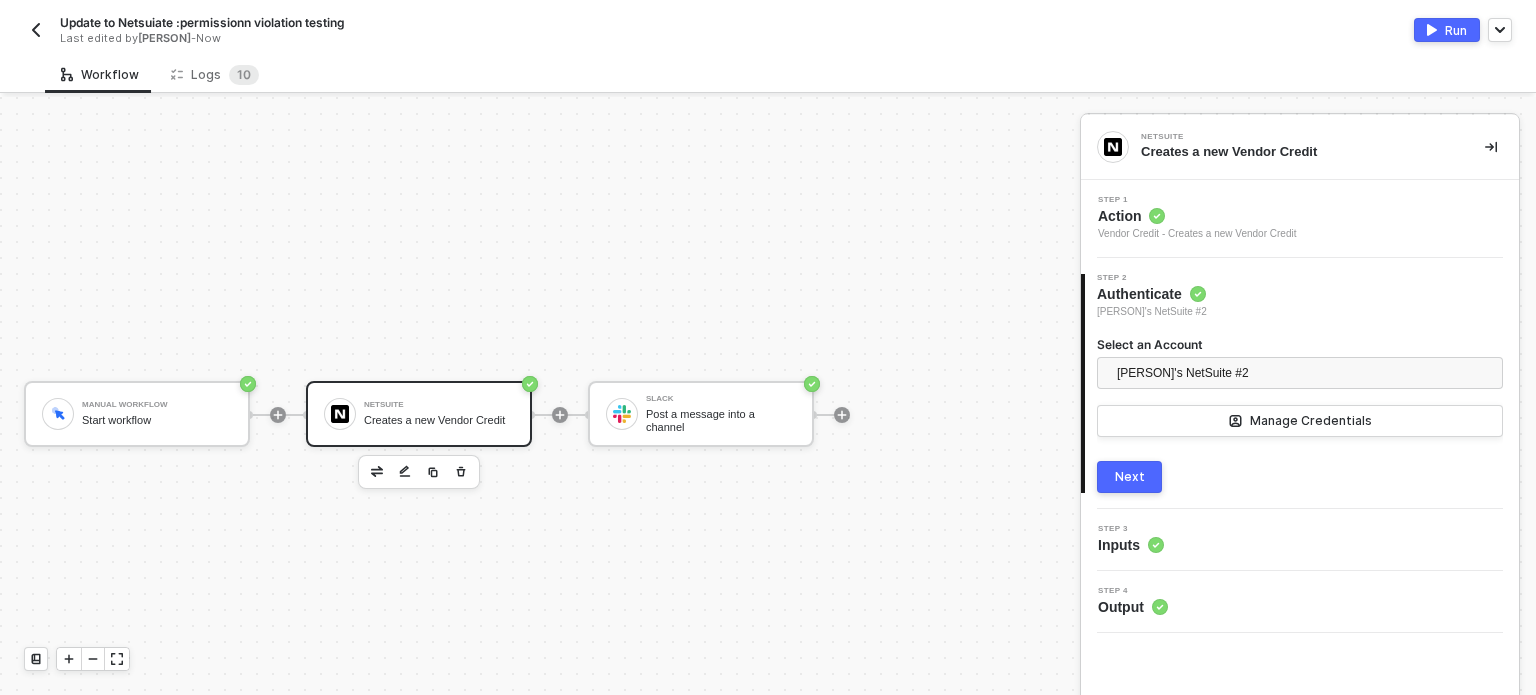 drag, startPoint x: 1119, startPoint y: 547, endPoint x: 770, endPoint y: 378, distance: 387.76538 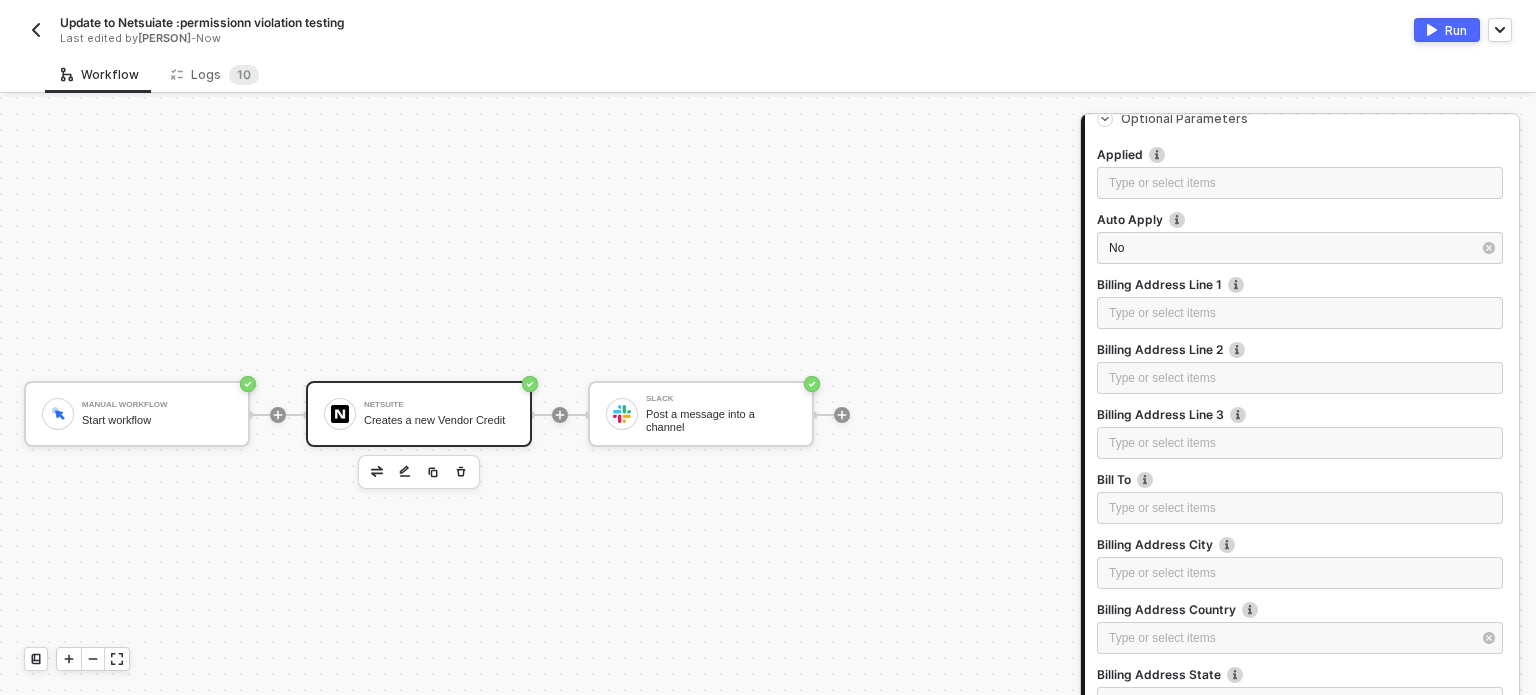 scroll, scrollTop: 300, scrollLeft: 0, axis: vertical 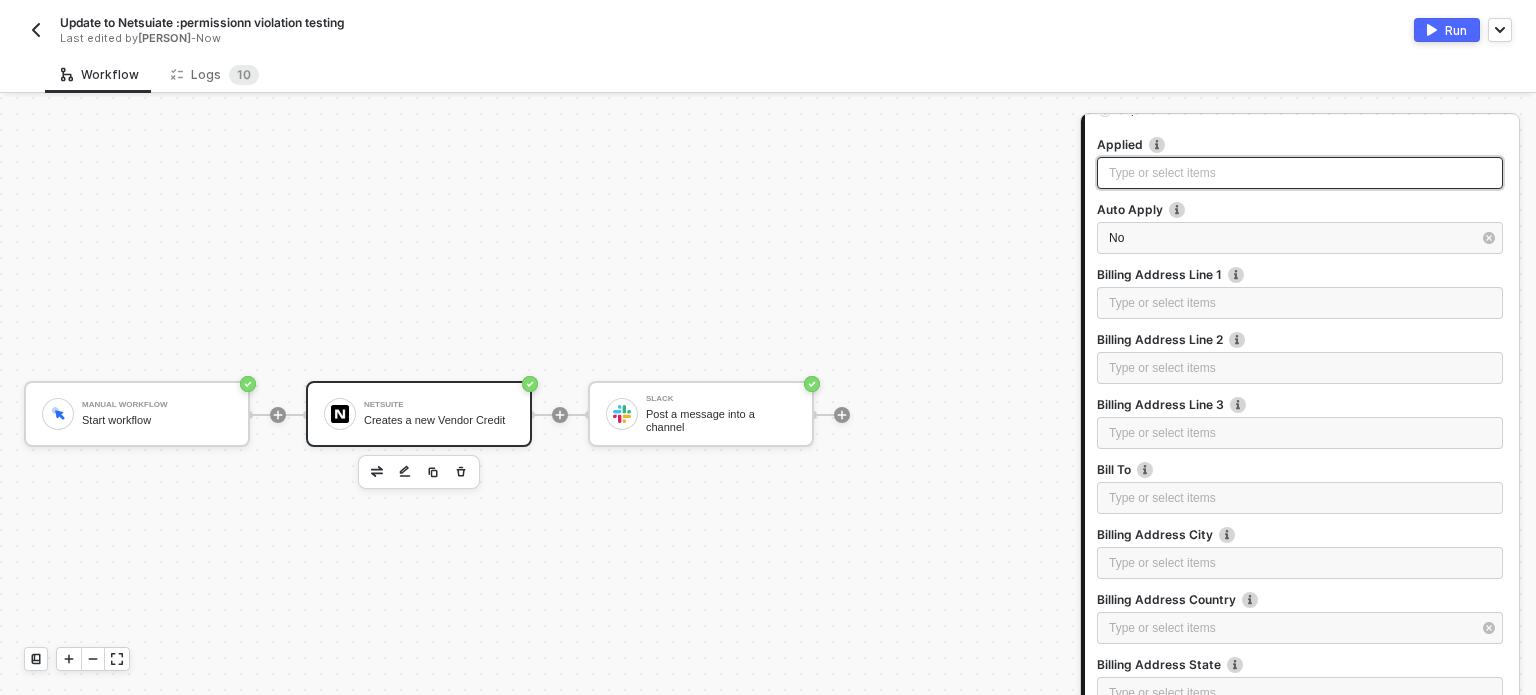 click on "Manual Workflow Start workflow NetSuite Creates a new Vendor Credit Slack Post a message into a channel" at bounding box center [535, 414] 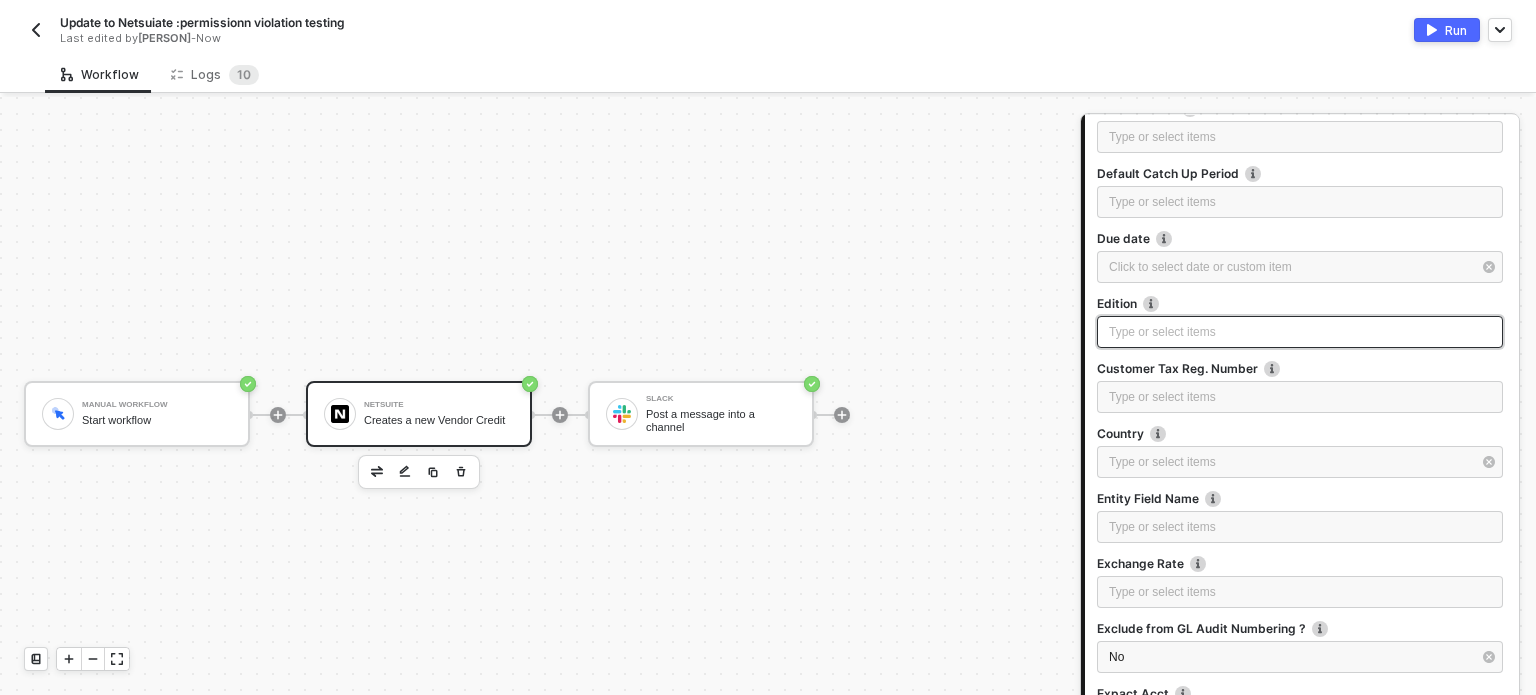 scroll, scrollTop: 1600, scrollLeft: 0, axis: vertical 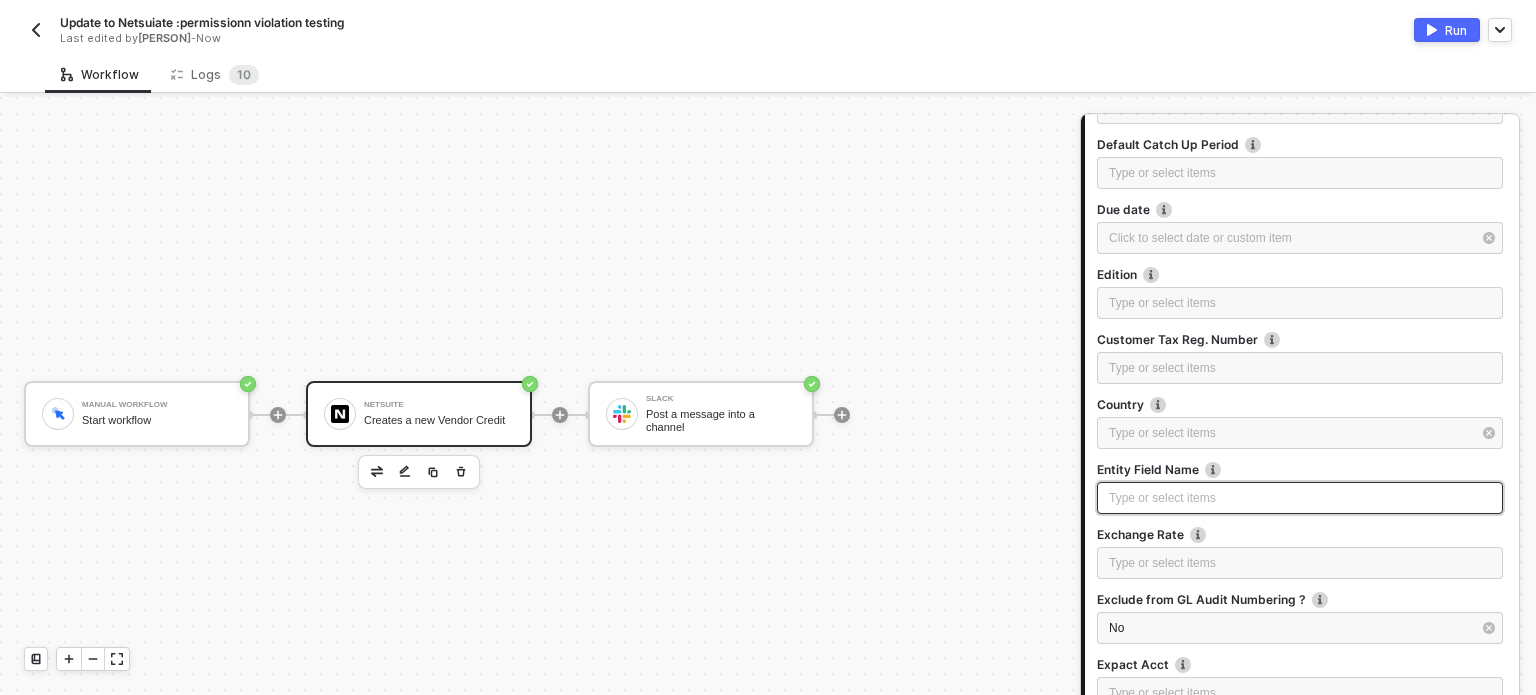 click on "Type or select items" at bounding box center (1300, 498) 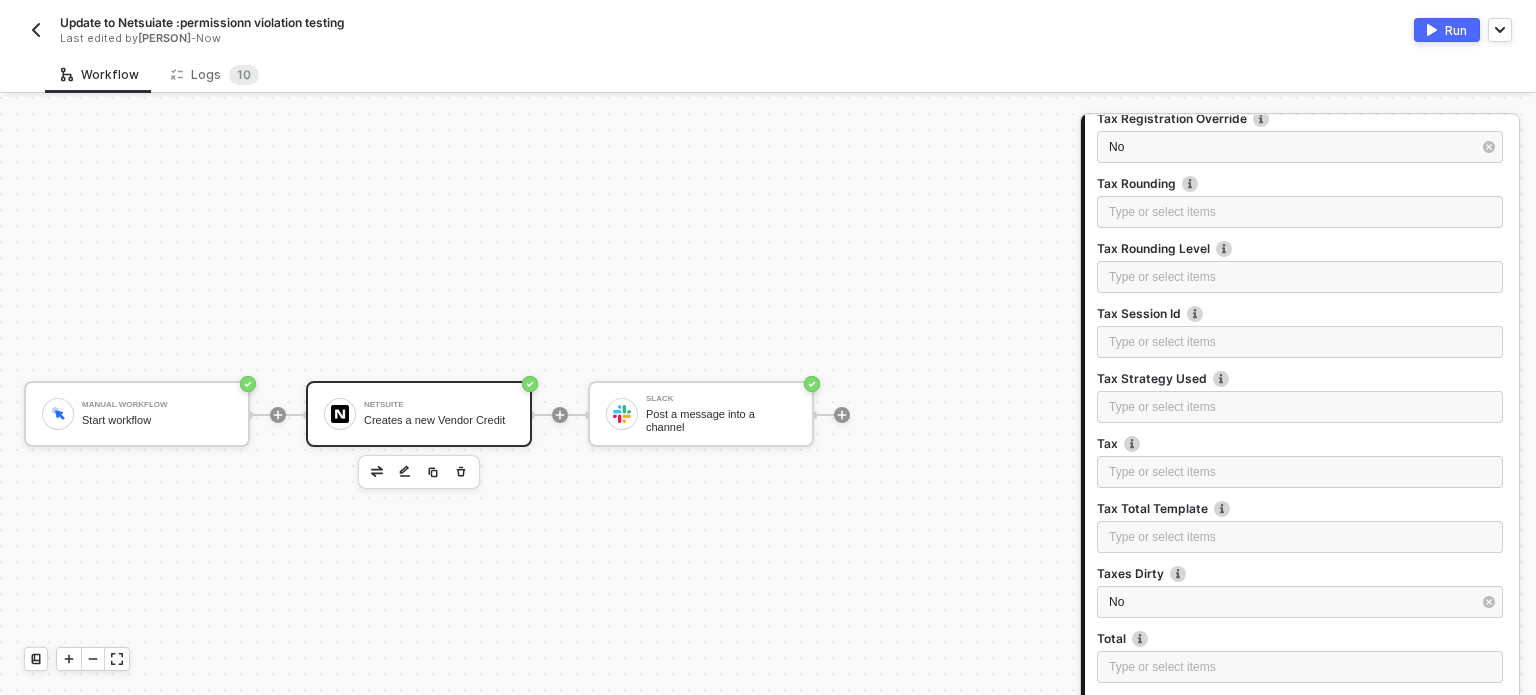 scroll, scrollTop: 4500, scrollLeft: 0, axis: vertical 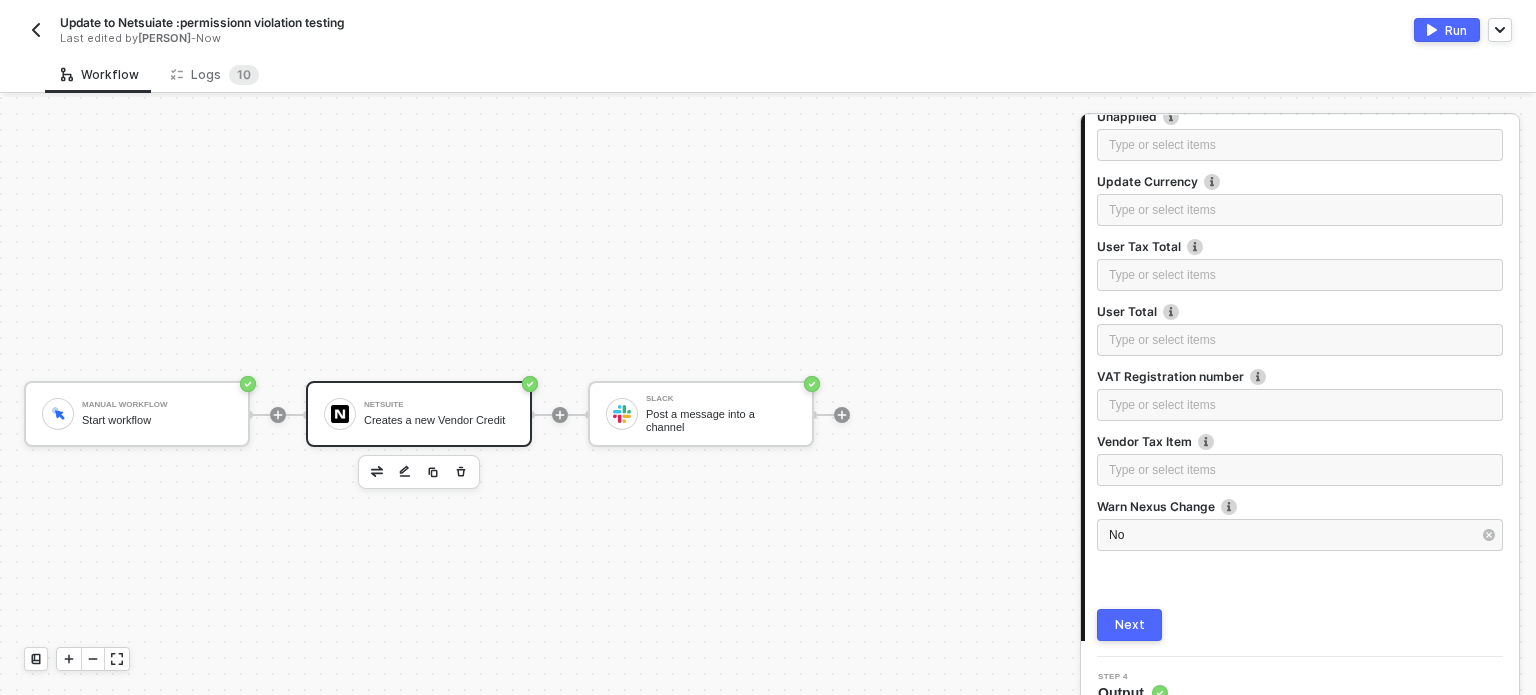 drag, startPoint x: 1086, startPoint y: 613, endPoint x: 1143, endPoint y: 623, distance: 57.870544 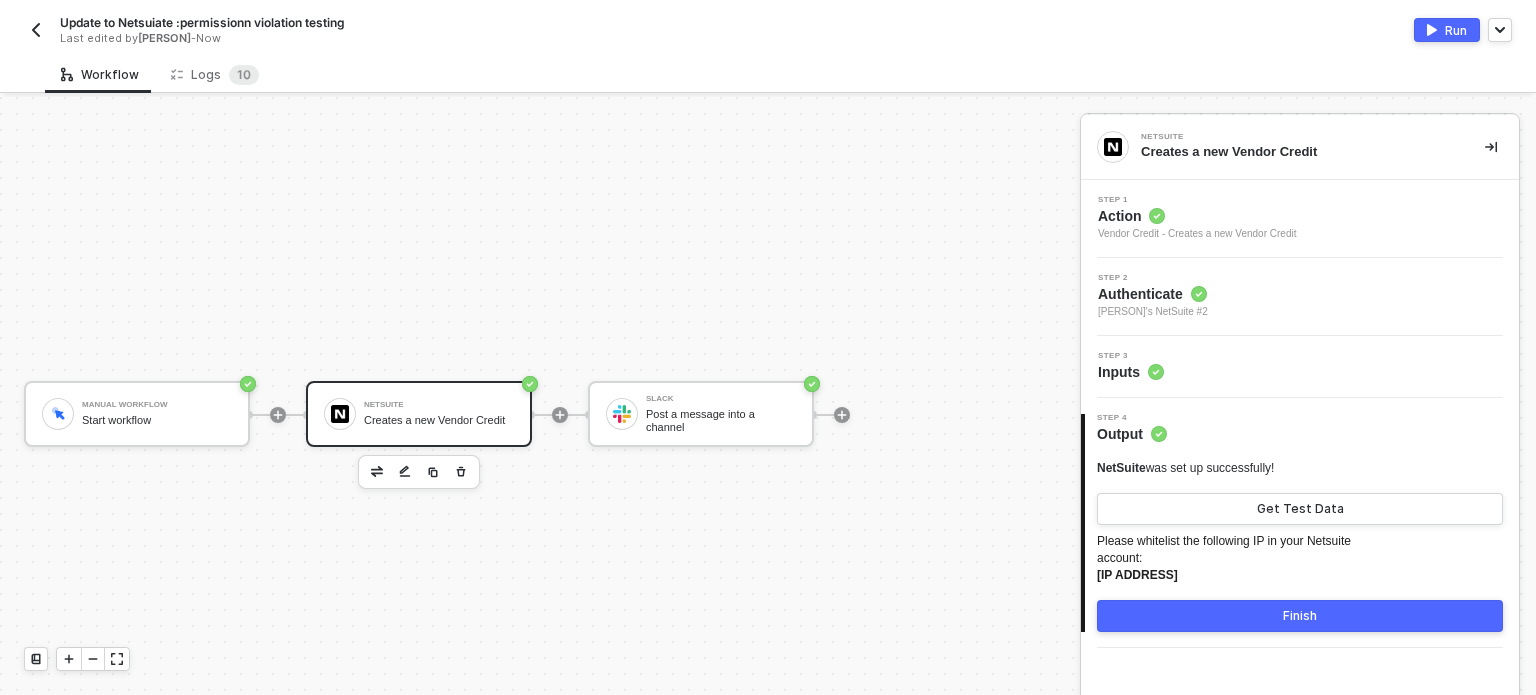 scroll, scrollTop: 0, scrollLeft: 0, axis: both 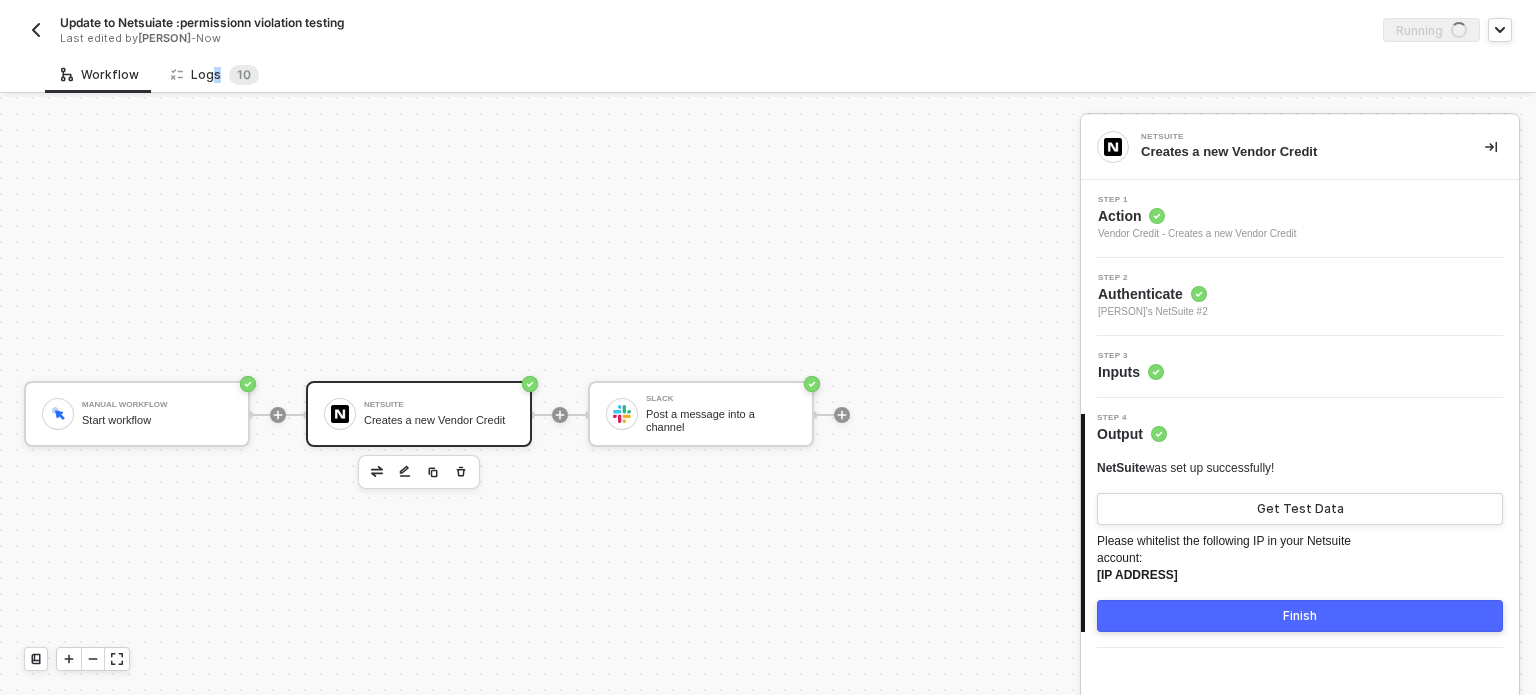 drag, startPoint x: 212, startPoint y: 77, endPoint x: 84, endPoint y: 163, distance: 154.20766 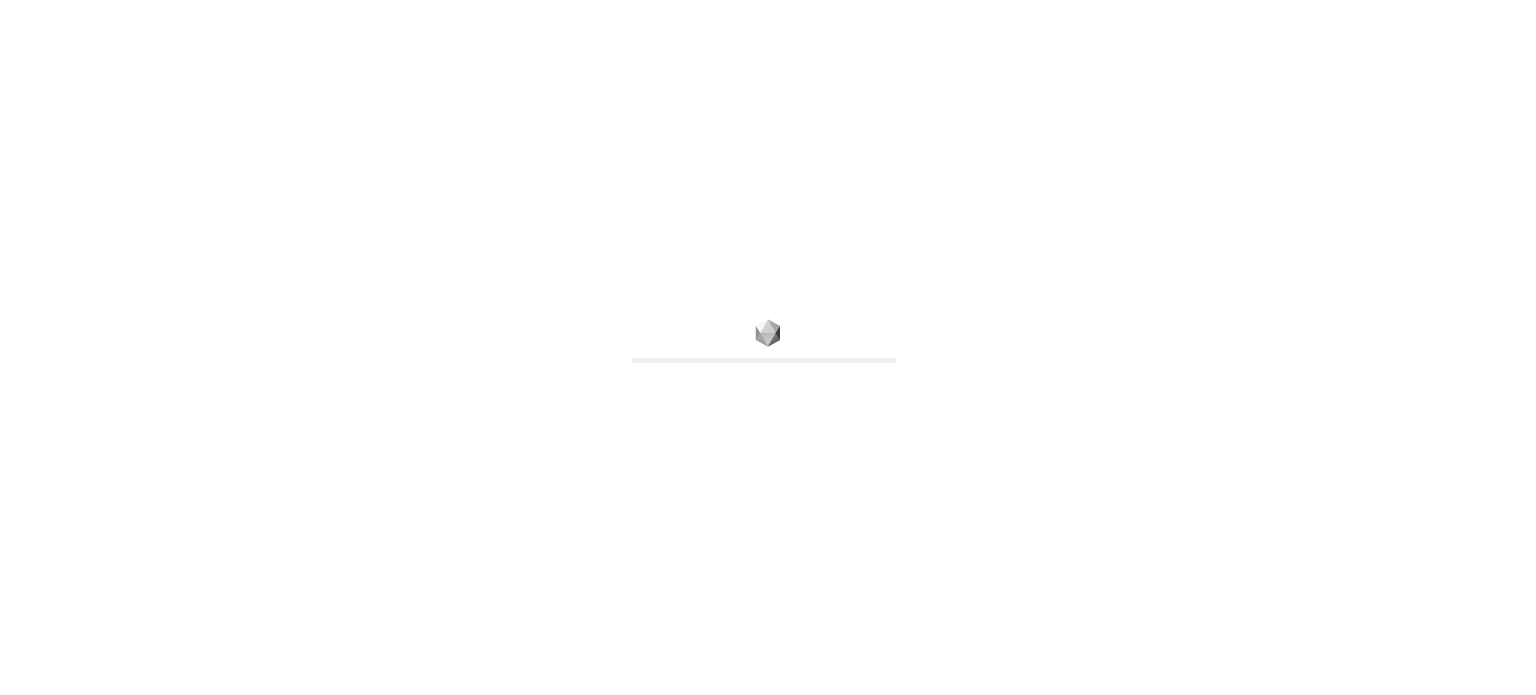 scroll, scrollTop: 0, scrollLeft: 0, axis: both 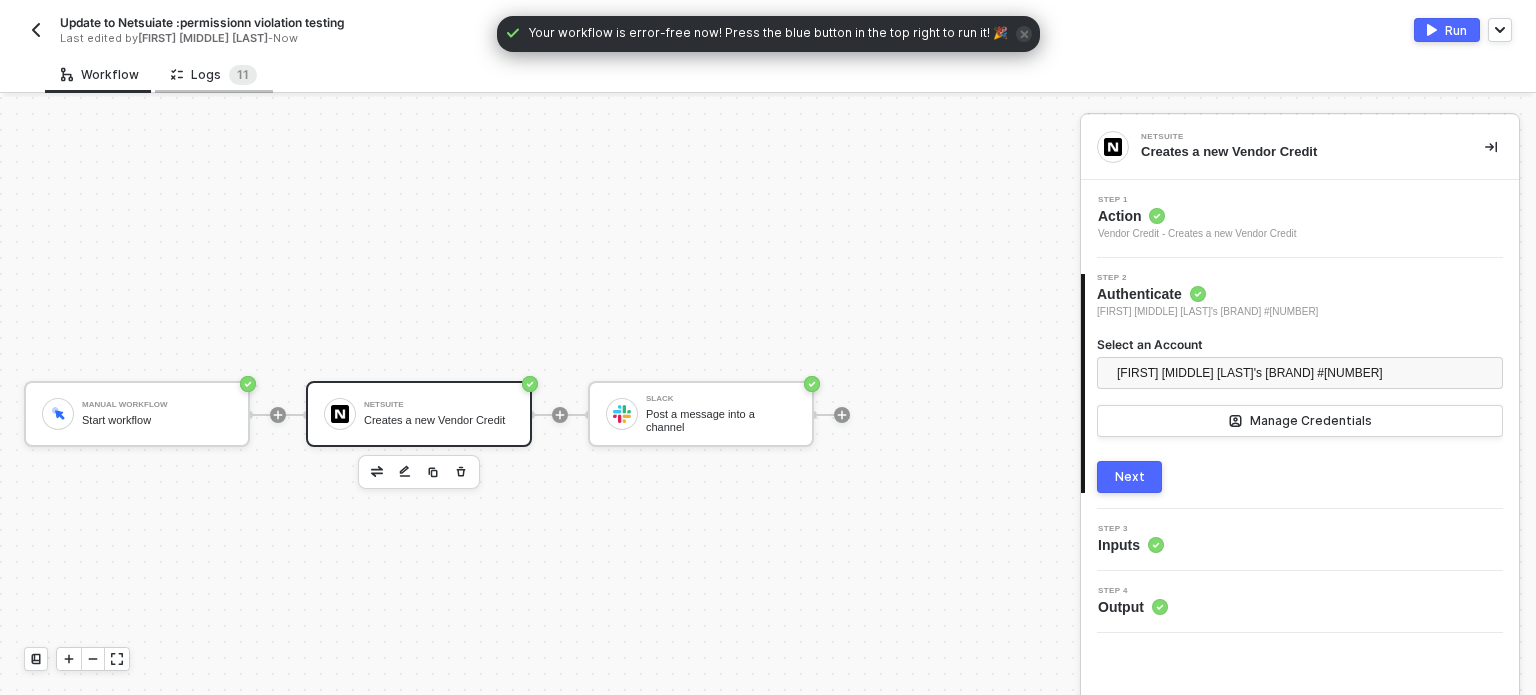 click on "Logs 1 1" at bounding box center (214, 75) 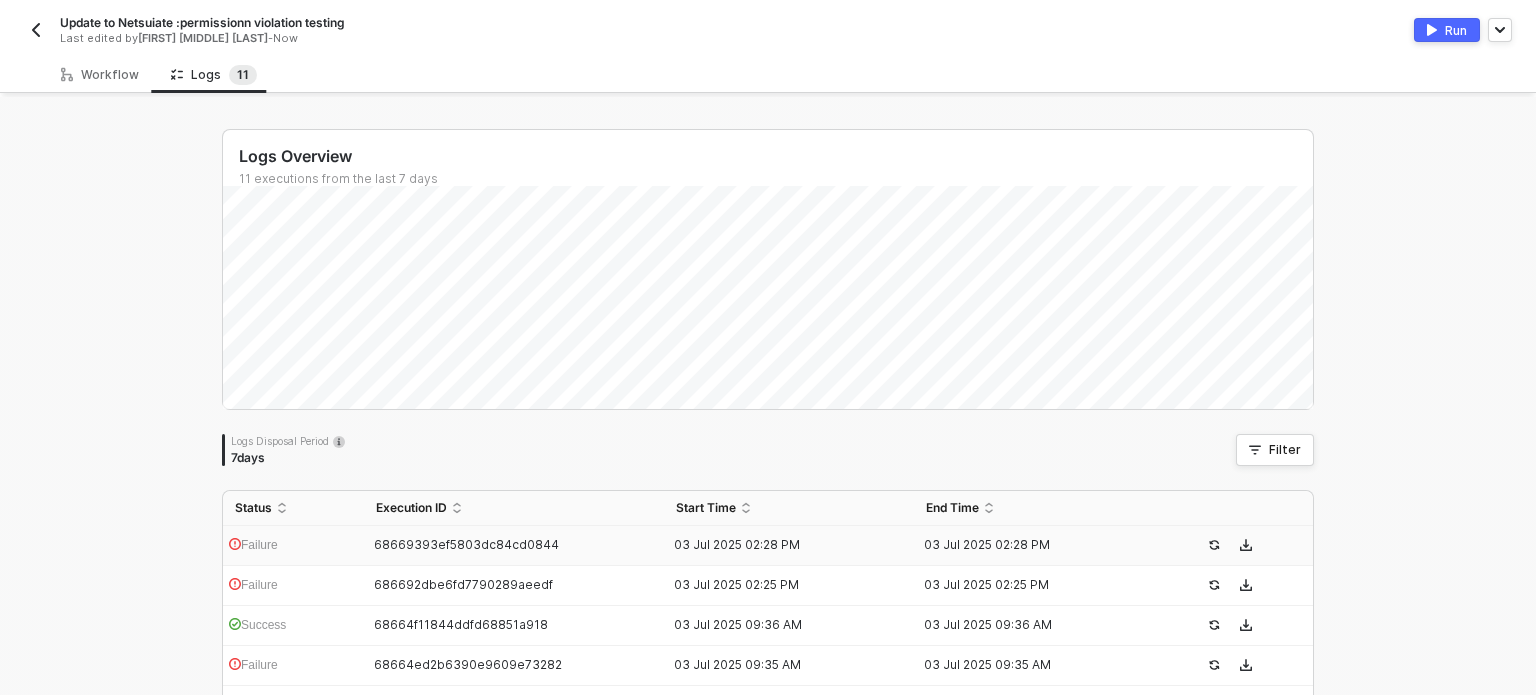 click on "Failure" at bounding box center (253, 545) 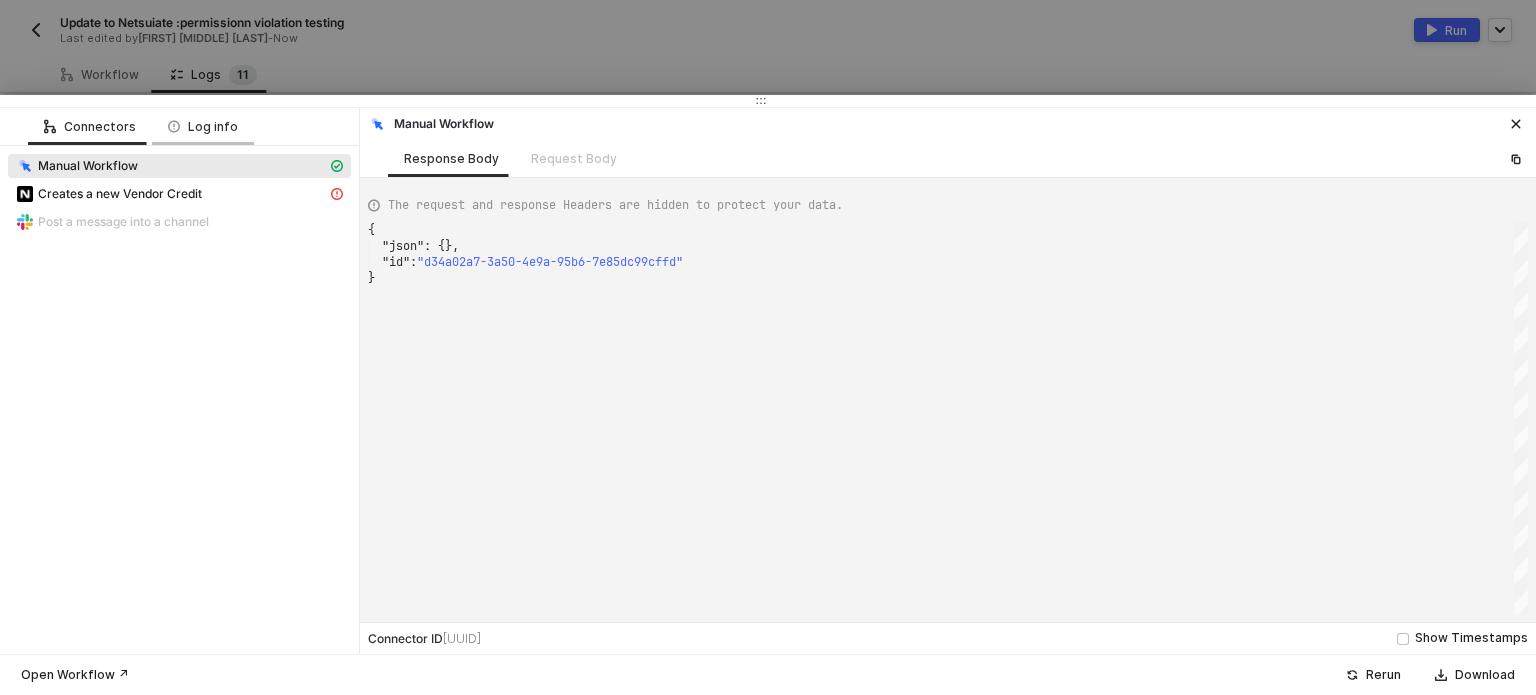 click on "Log info" at bounding box center (203, 127) 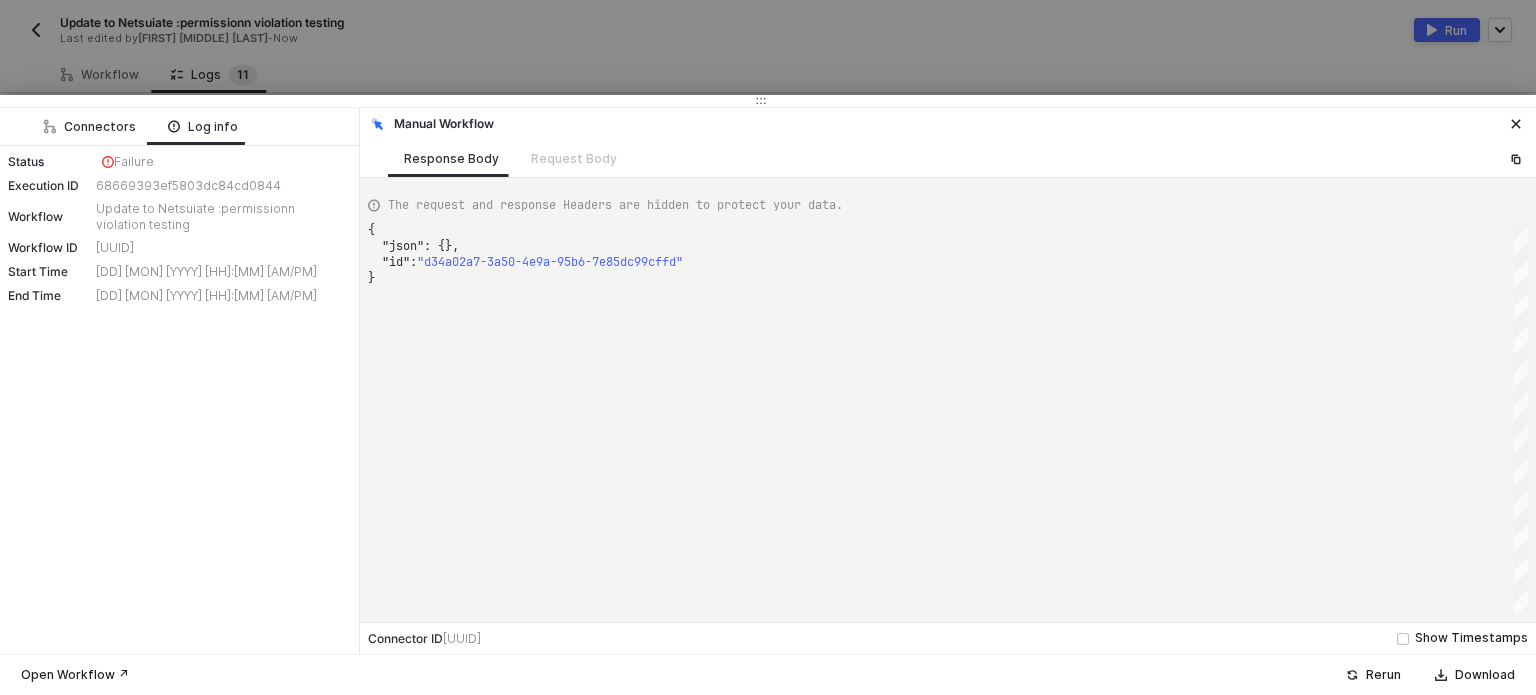 drag, startPoint x: 109, startPoint y: 121, endPoint x: 115, endPoint y: 151, distance: 30.594116 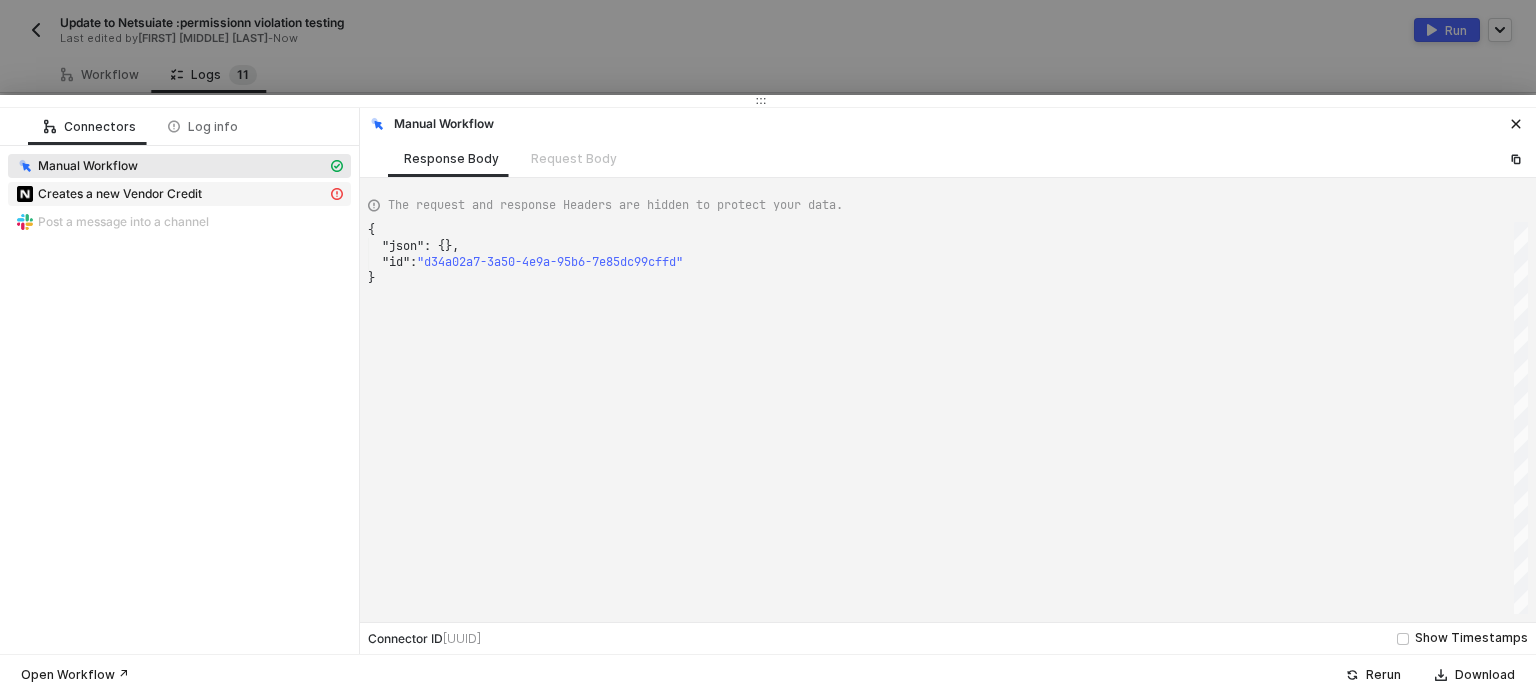 click on "Creates a new Vendor Credit" at bounding box center [179, 166] 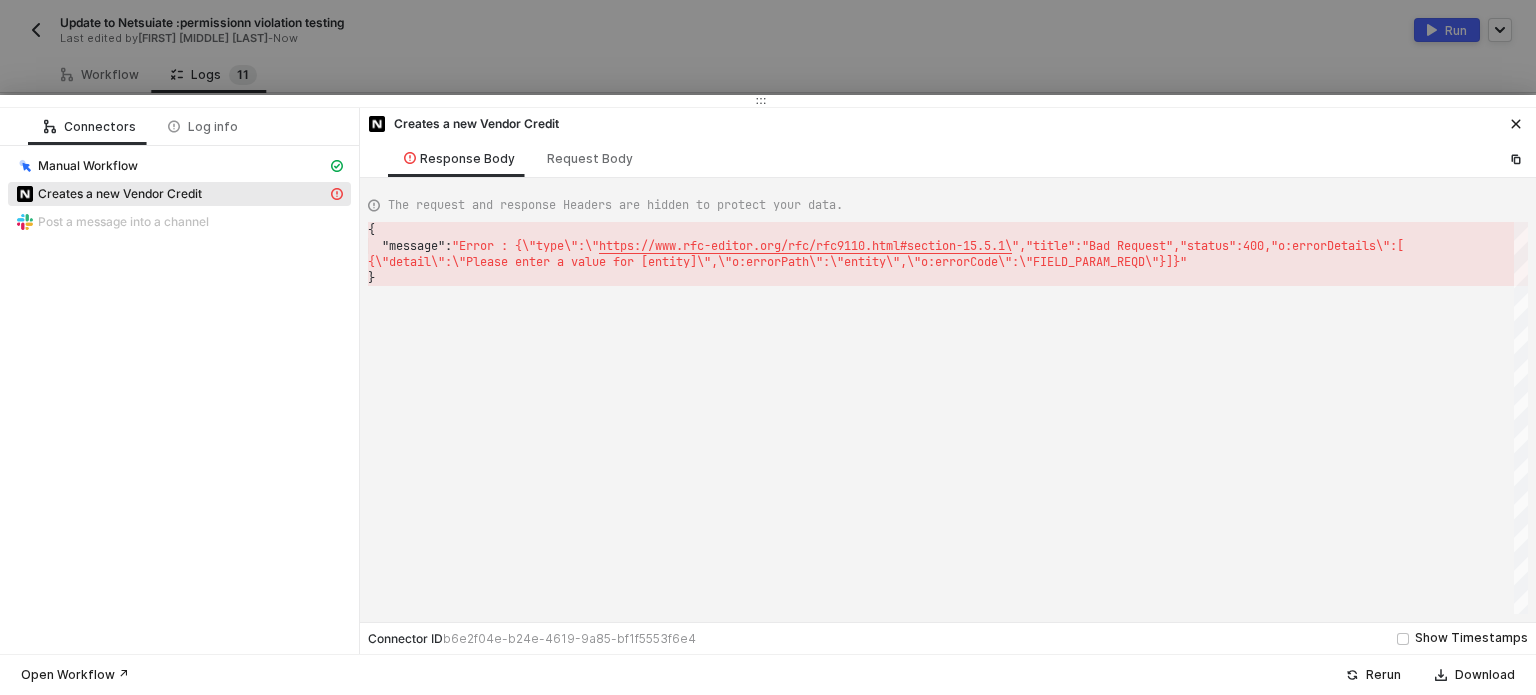 click at bounding box center [768, 347] 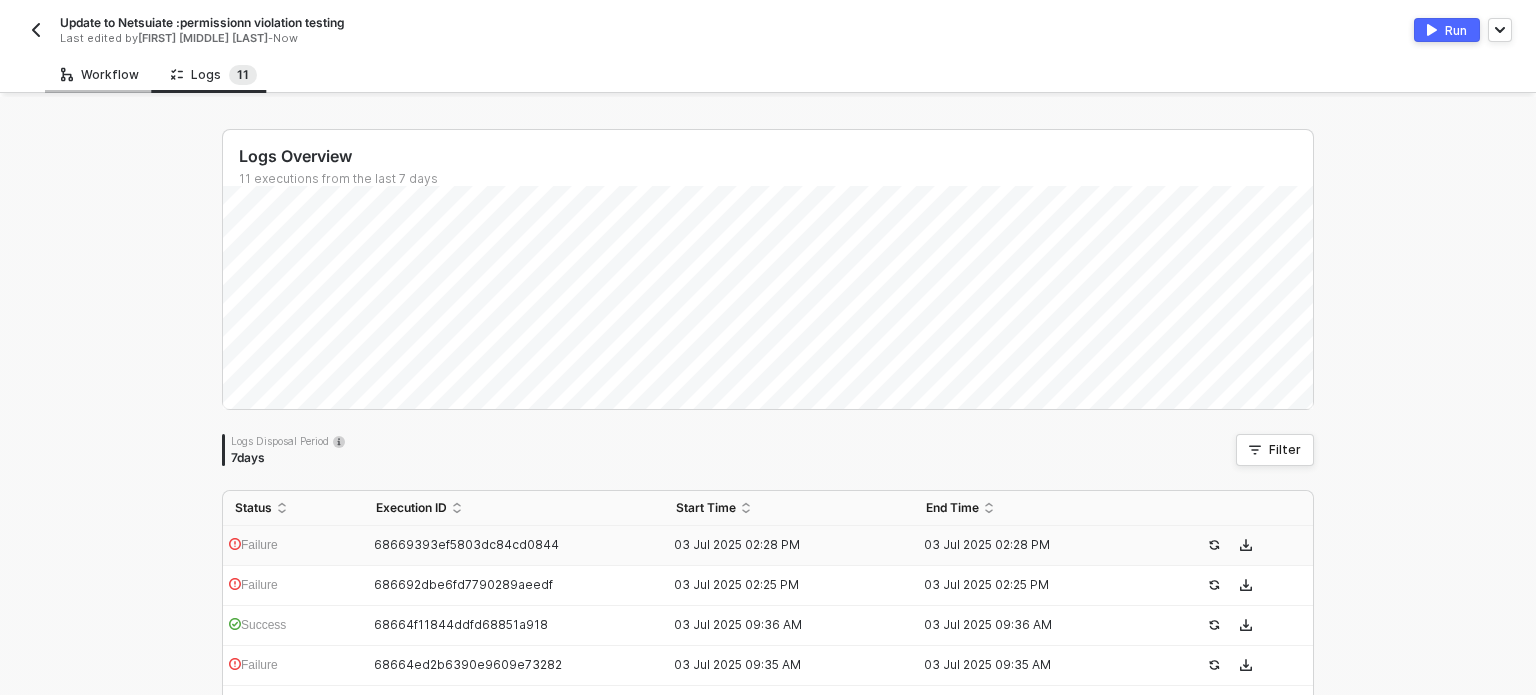 drag, startPoint x: 105, startPoint y: 75, endPoint x: 117, endPoint y: 75, distance: 12 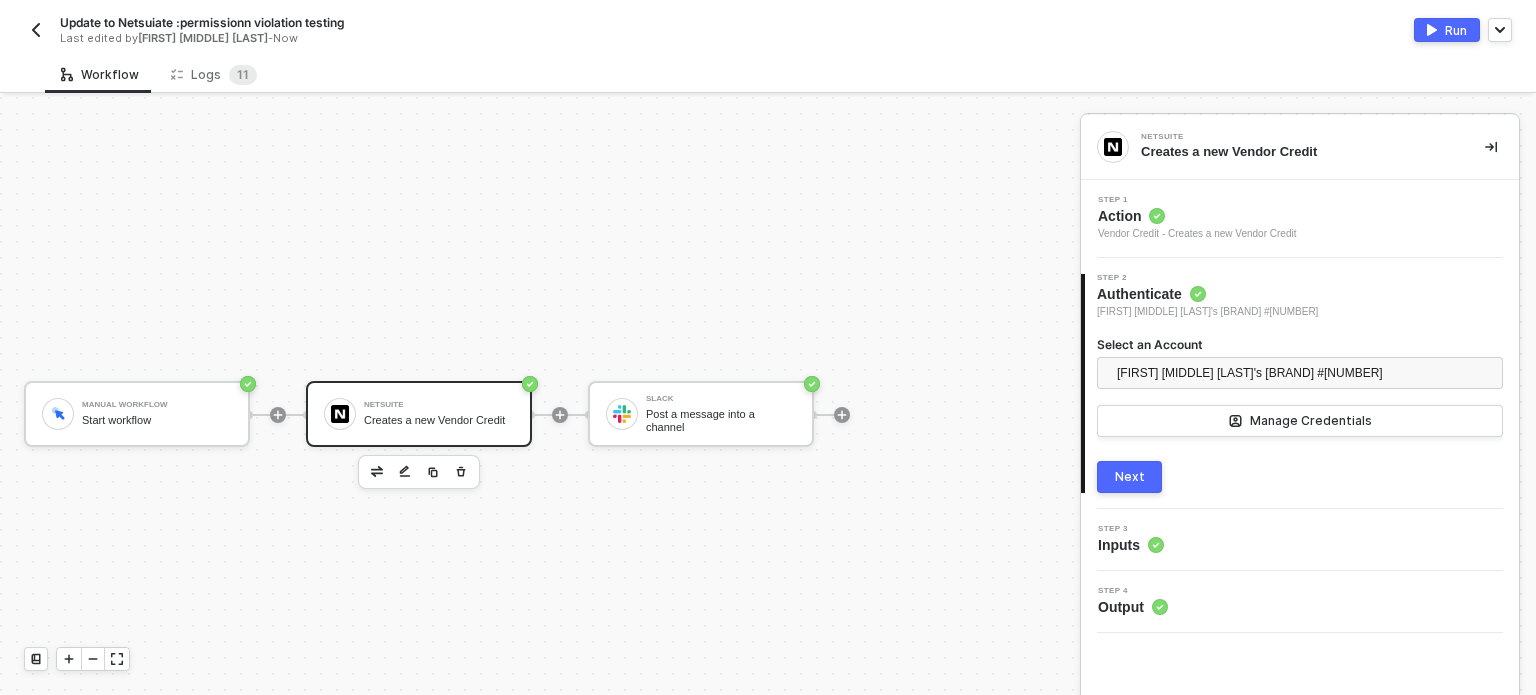 click on "Inputs" at bounding box center [1131, 545] 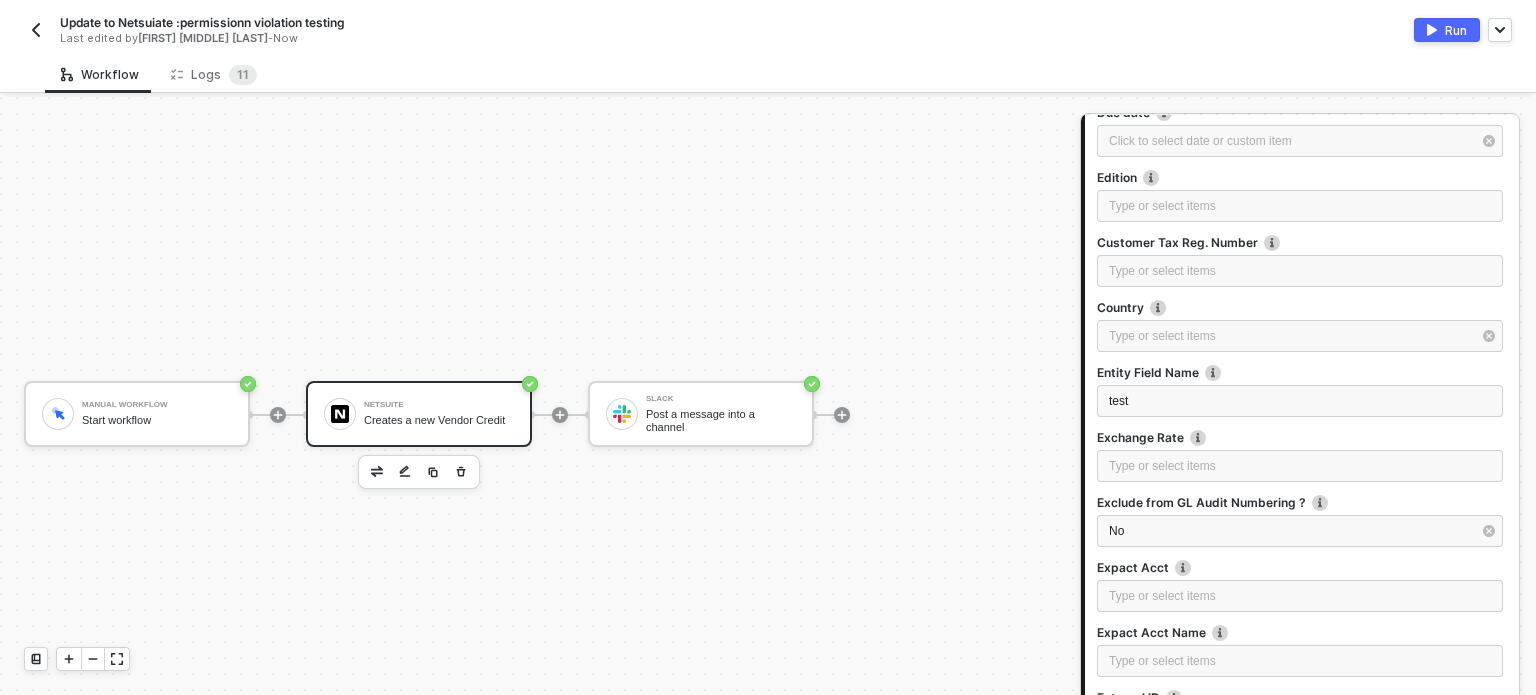 scroll, scrollTop: 1800, scrollLeft: 0, axis: vertical 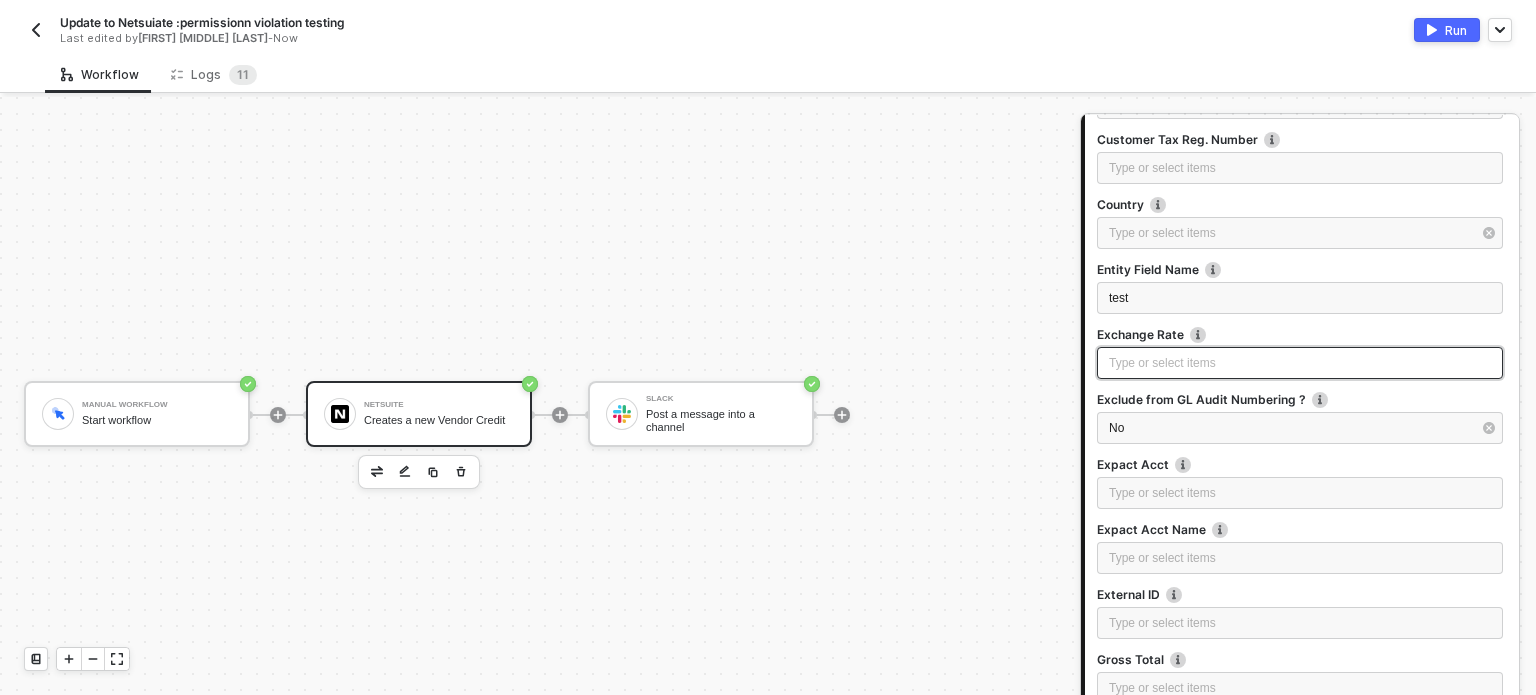 click on "Type or select items" at bounding box center [1300, 363] 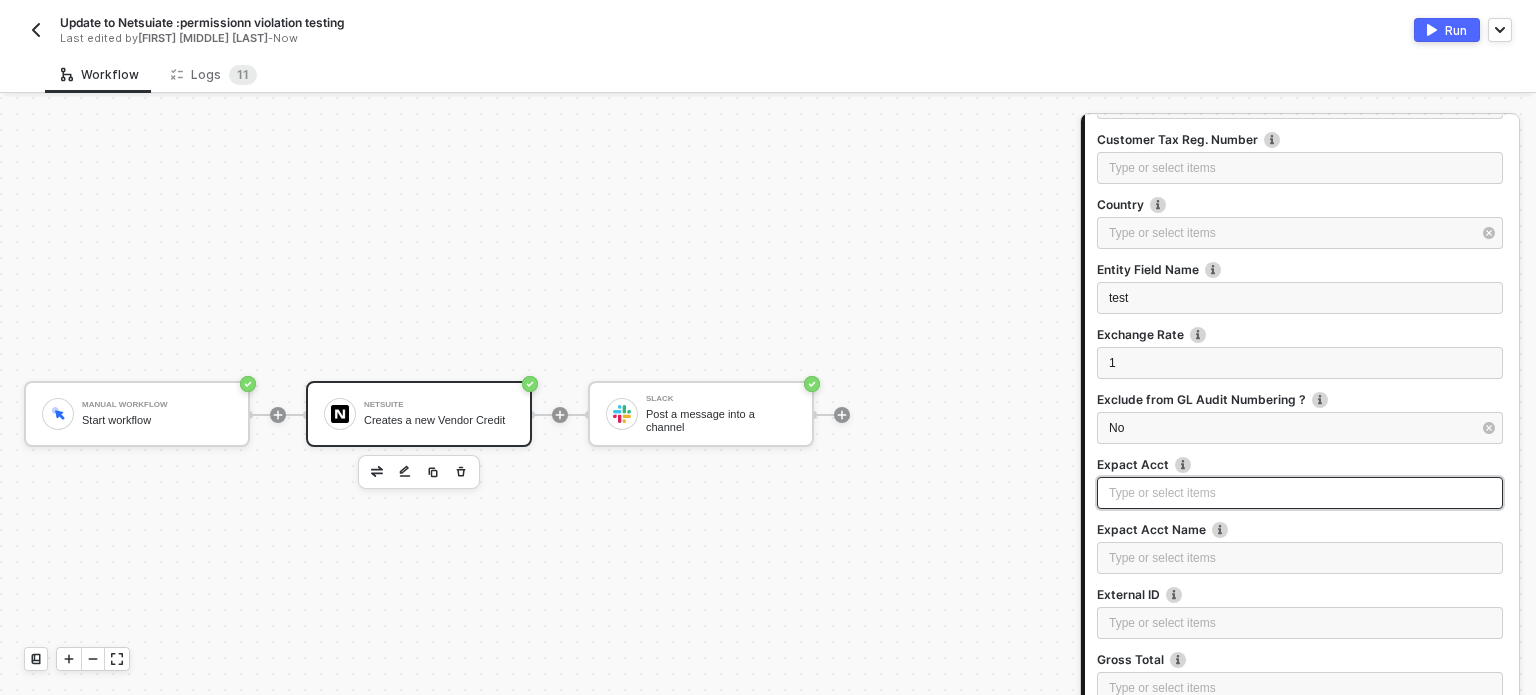 click on "Type or select items" at bounding box center (1300, 493) 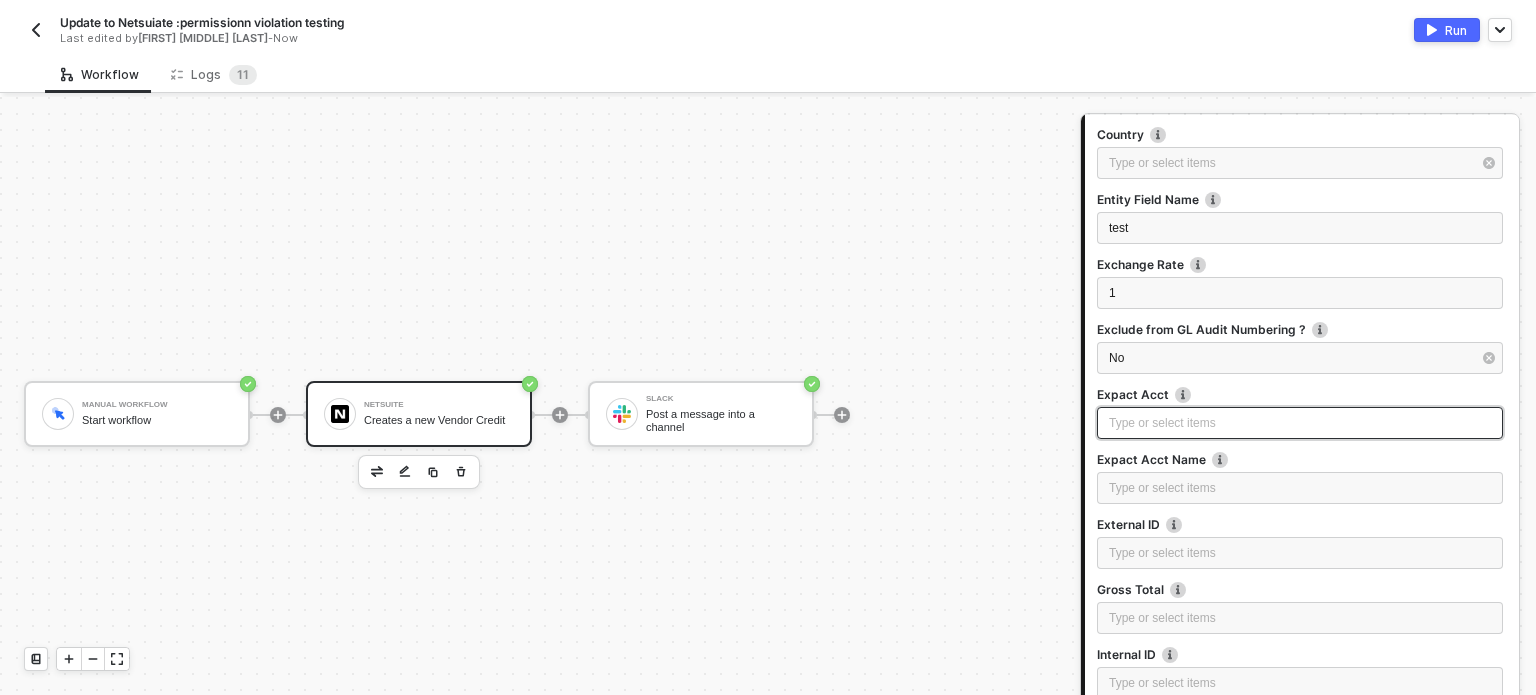 scroll, scrollTop: 1900, scrollLeft: 0, axis: vertical 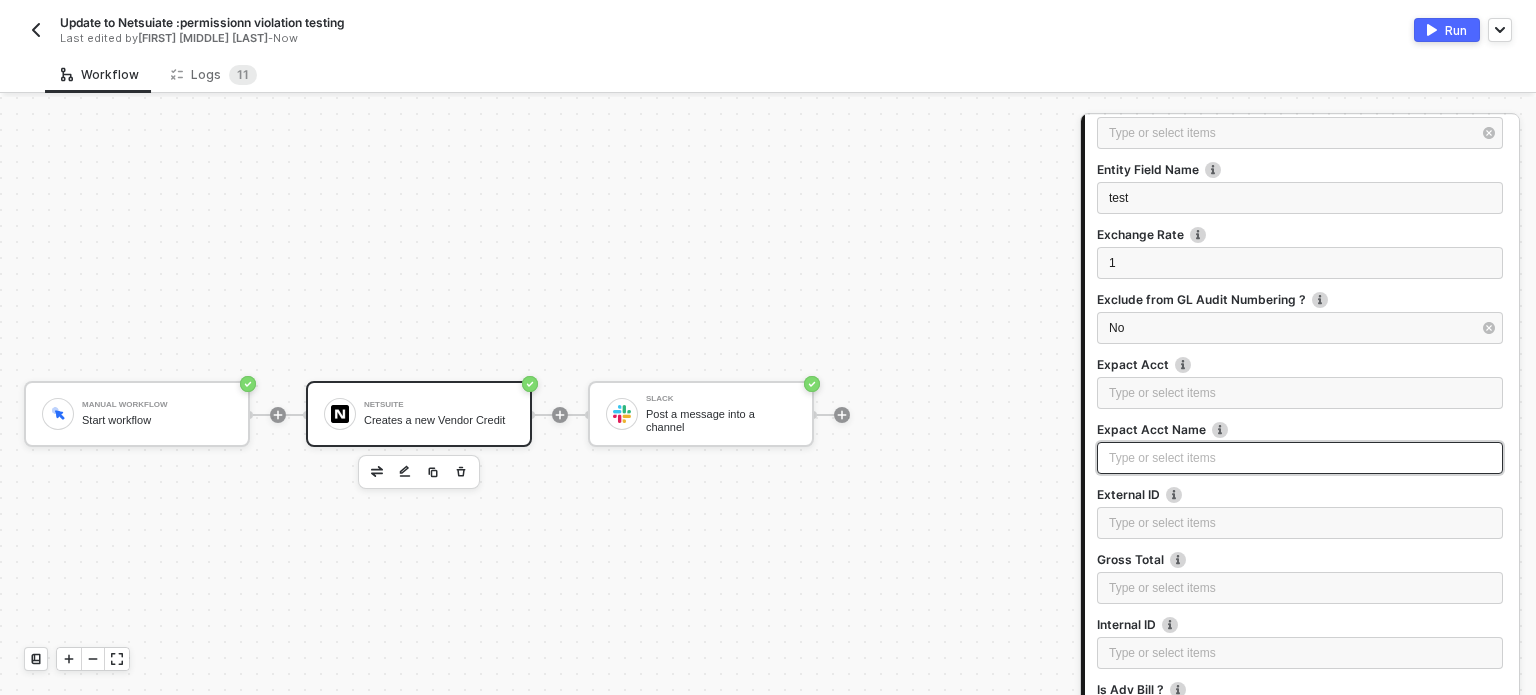 click on "Type or select items" at bounding box center [1300, 458] 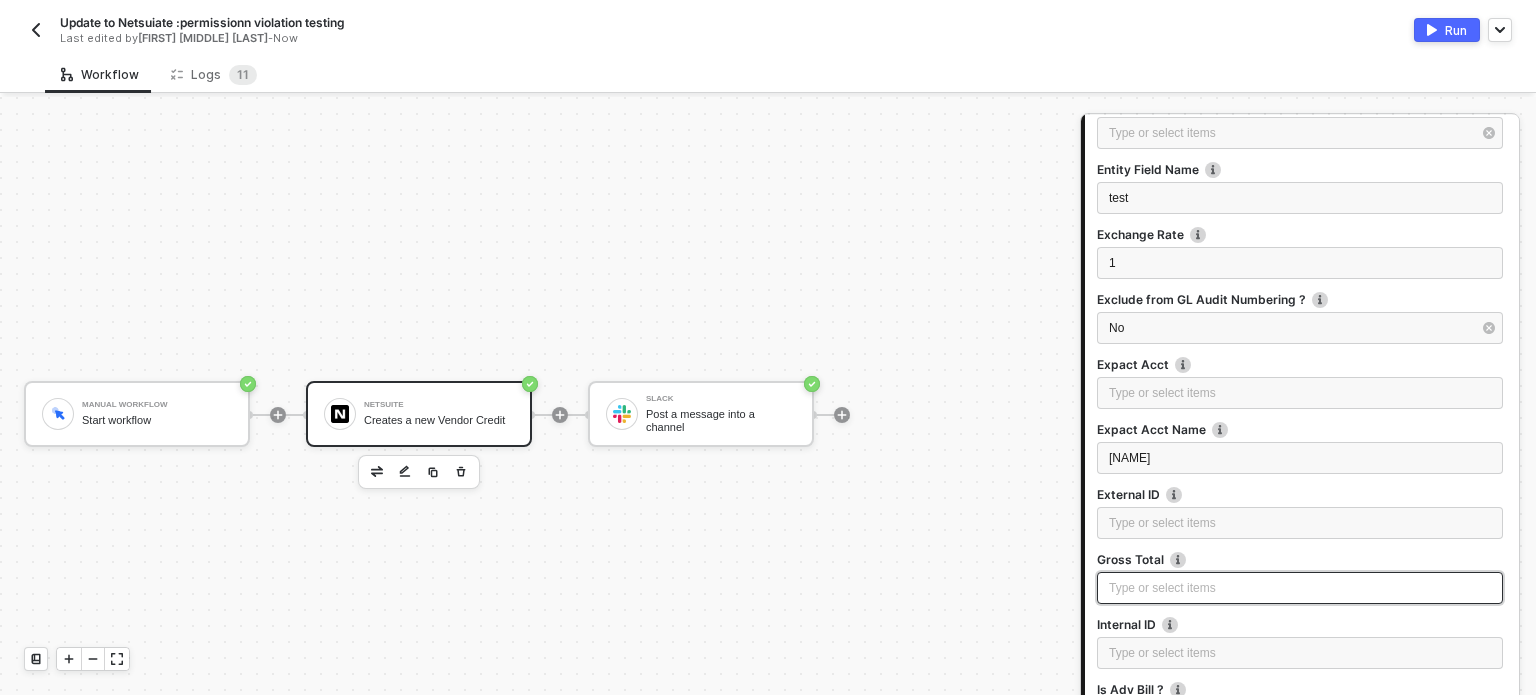 click on "Type or select items" at bounding box center [1300, 588] 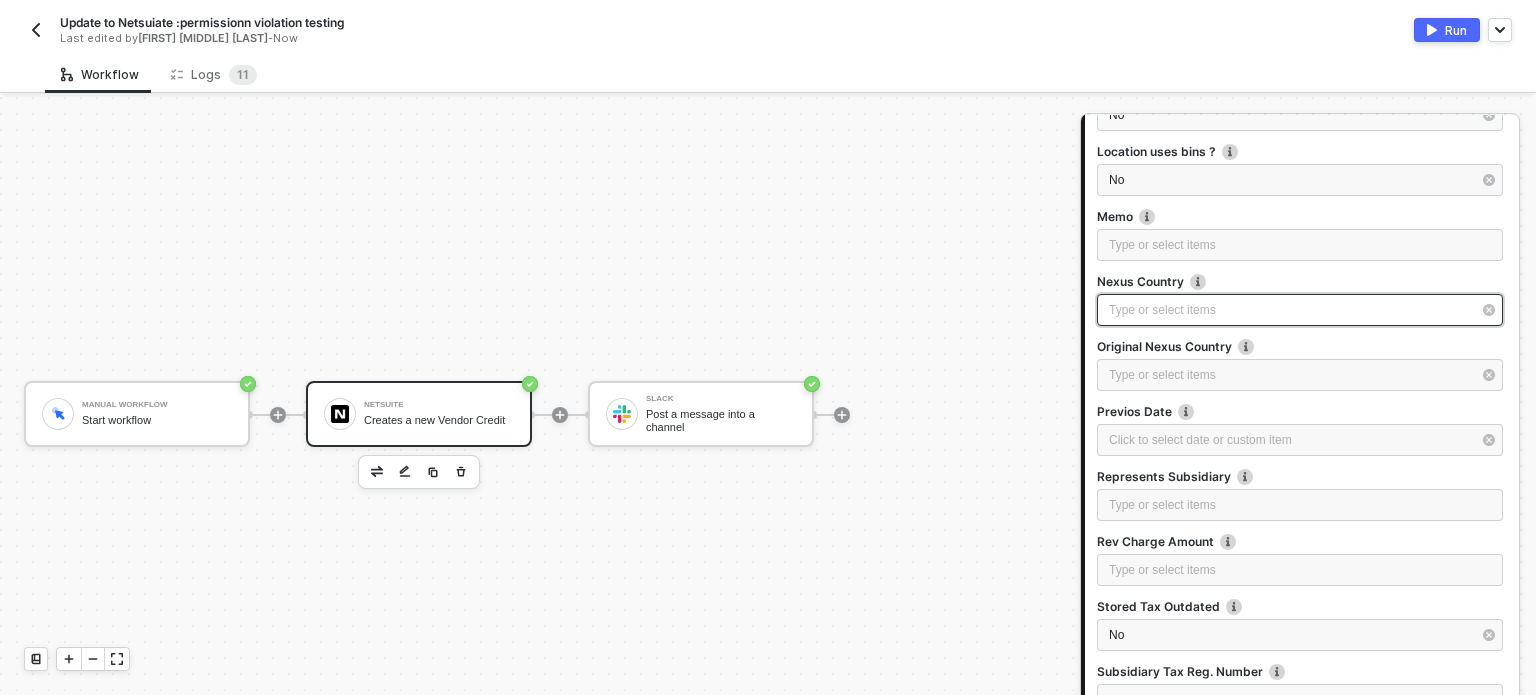 scroll, scrollTop: 2700, scrollLeft: 0, axis: vertical 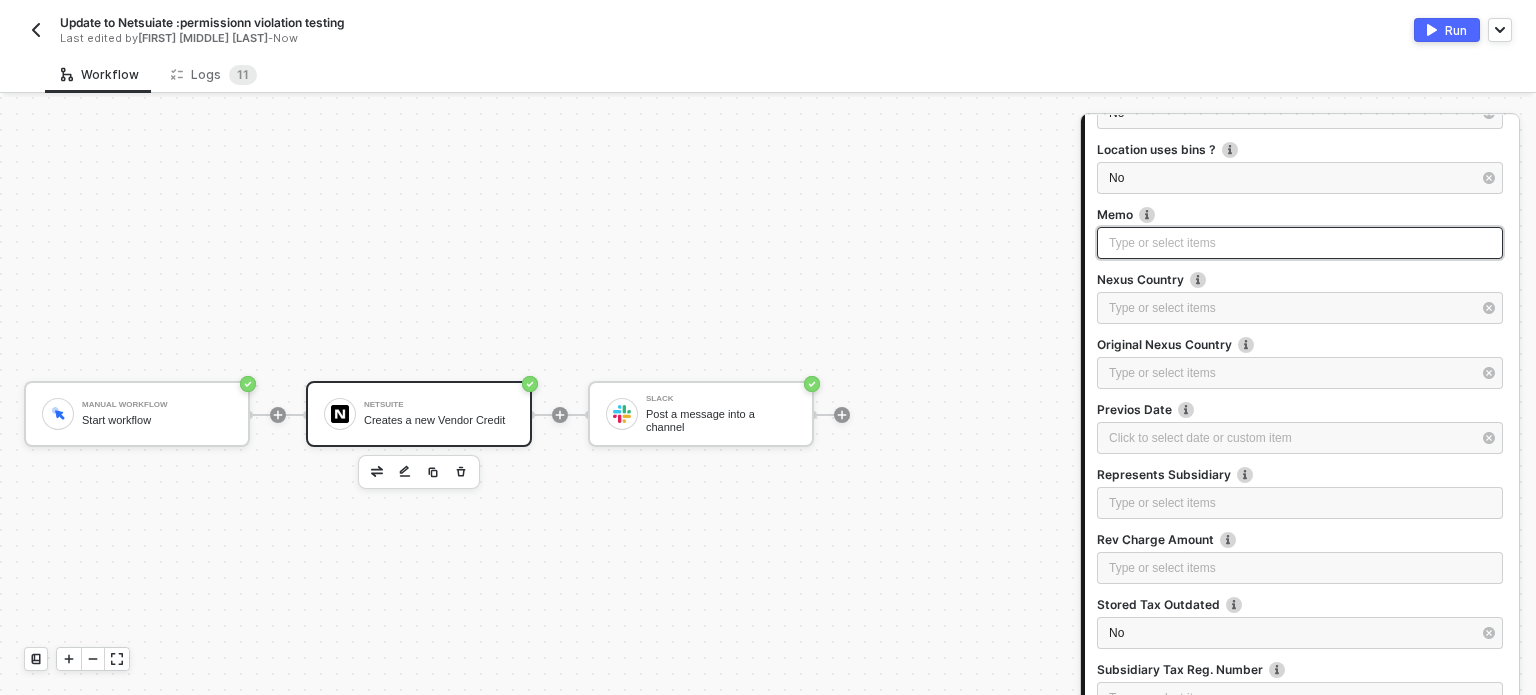 click on "Type or select items" at bounding box center [1300, 243] 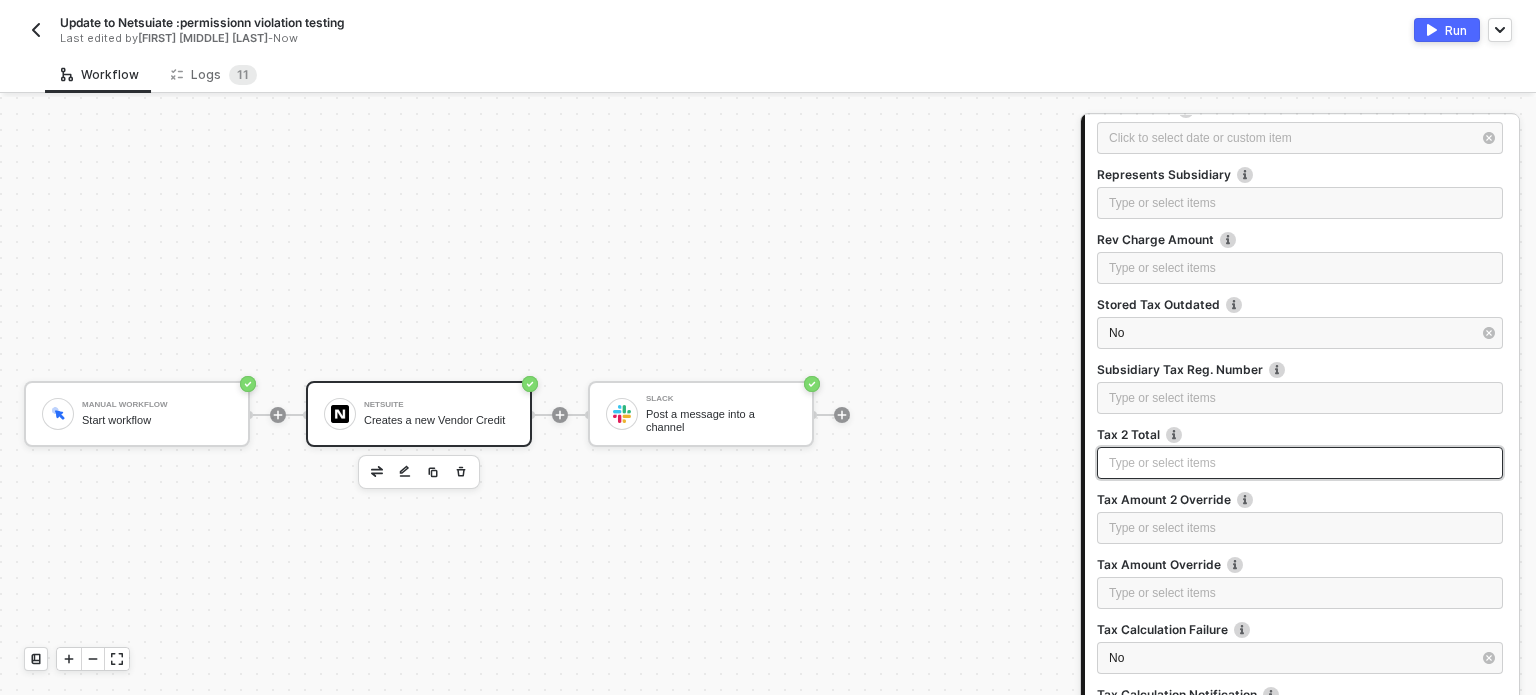 scroll, scrollTop: 3300, scrollLeft: 0, axis: vertical 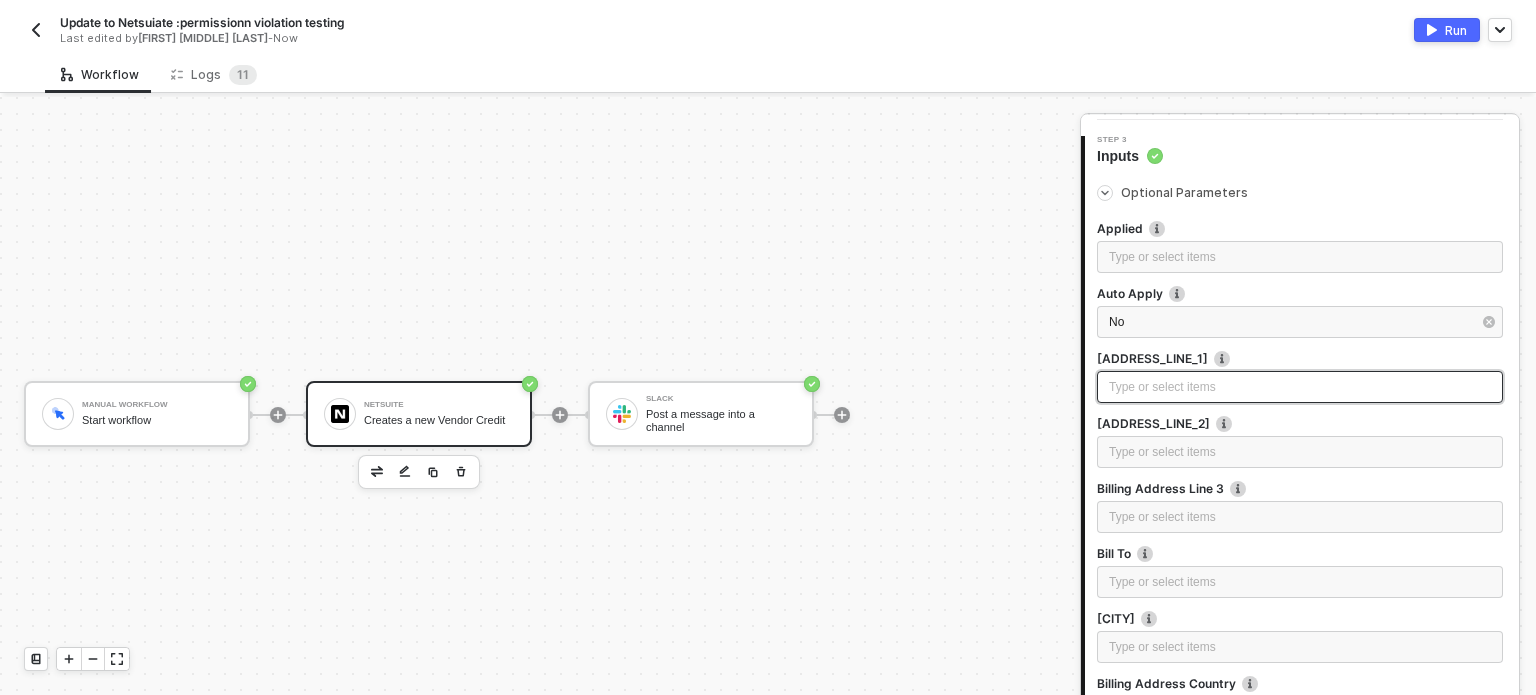 click on "Type or select items" at bounding box center (1300, 387) 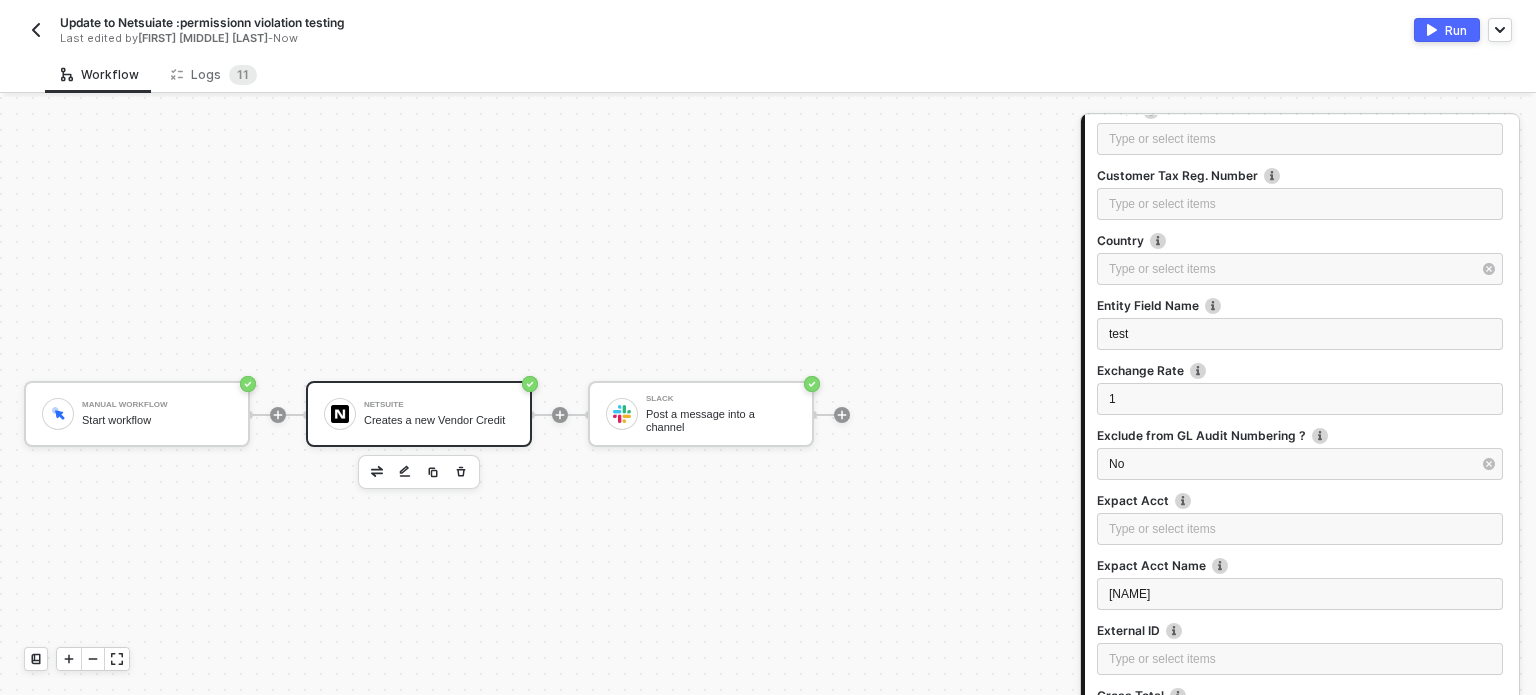 scroll, scrollTop: 1816, scrollLeft: 0, axis: vertical 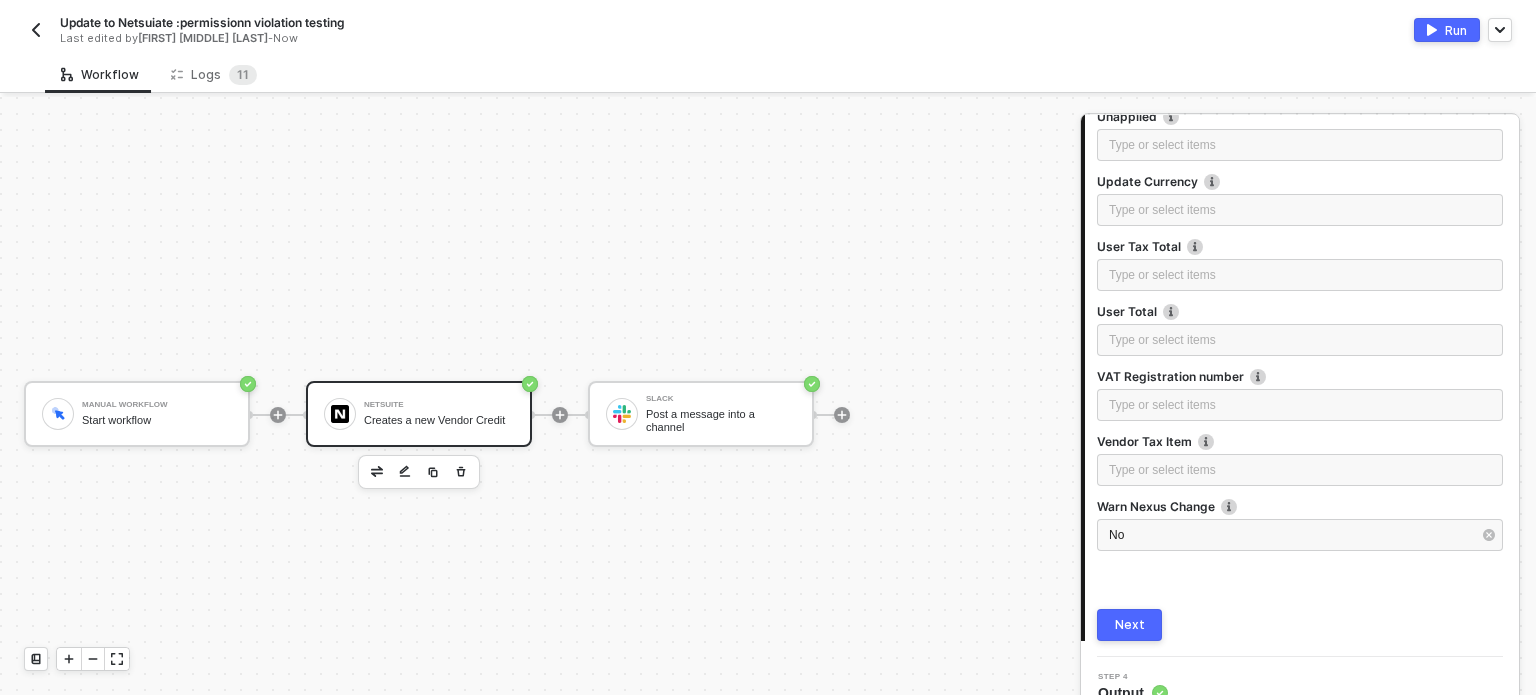 click on "Next" at bounding box center (1130, 625) 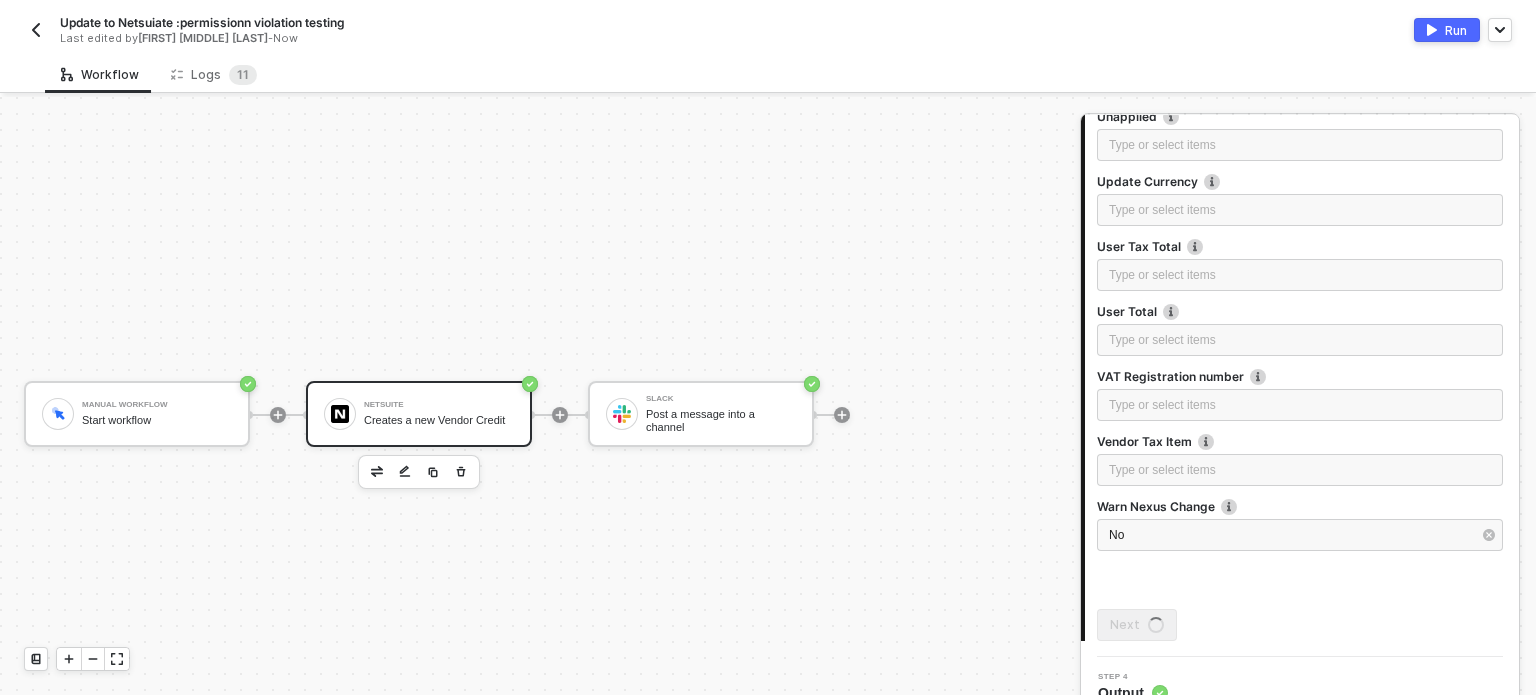 scroll, scrollTop: 0, scrollLeft: 0, axis: both 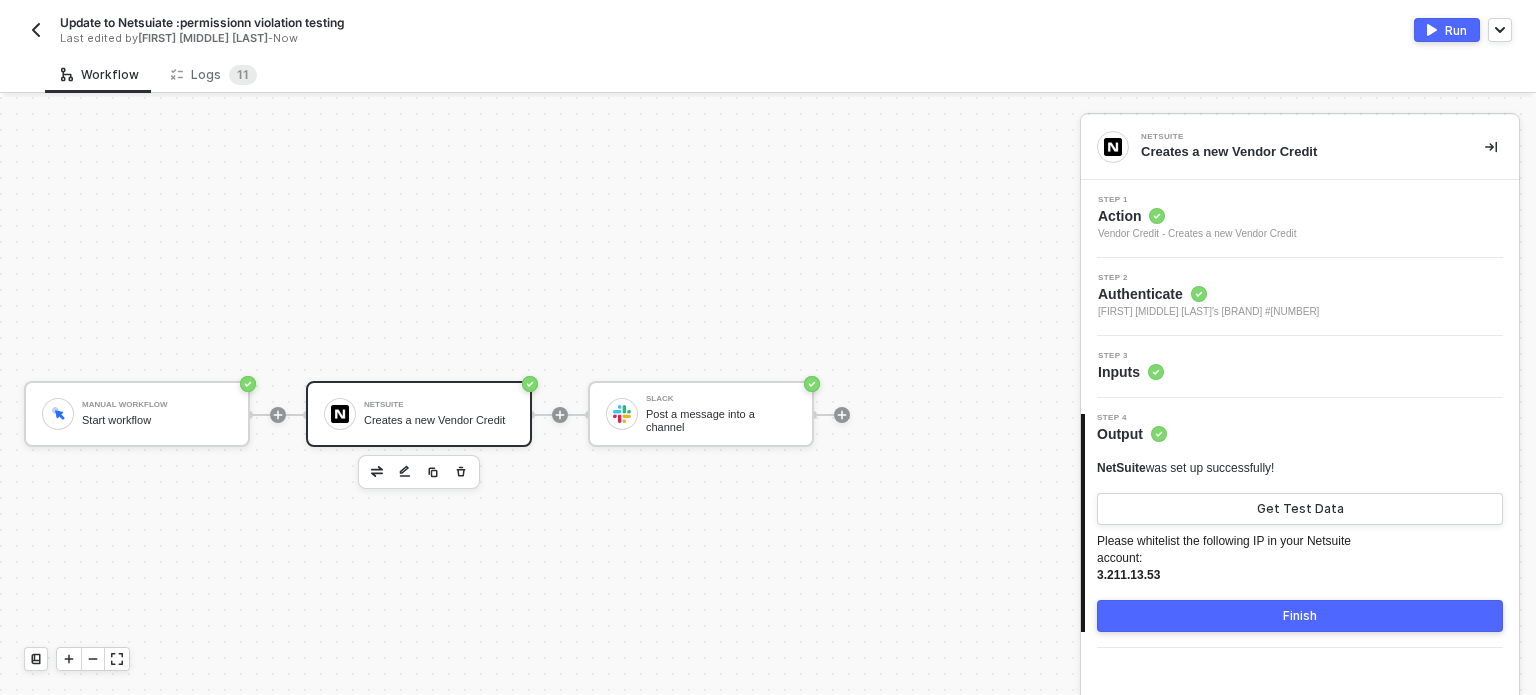 click at bounding box center (1432, 30) 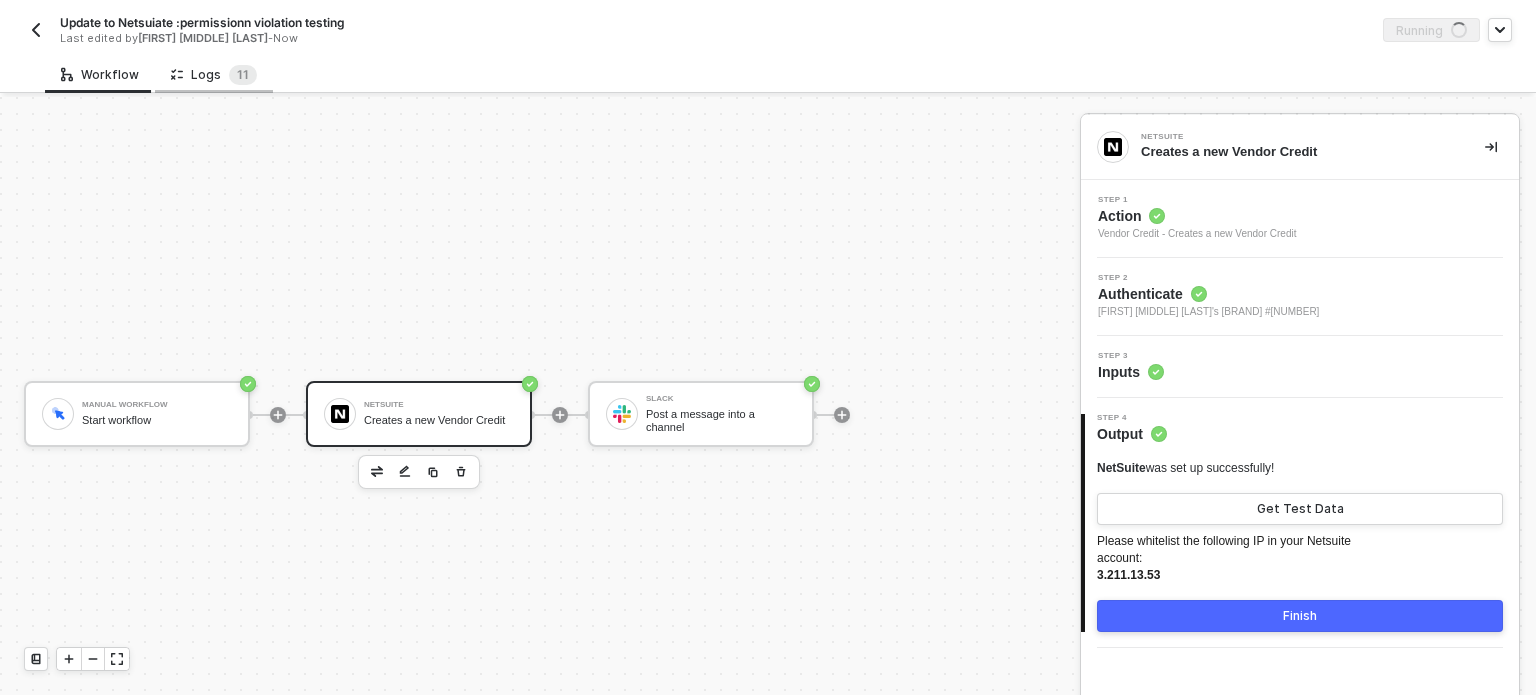 click on "Logs 1 1" at bounding box center (214, 74) 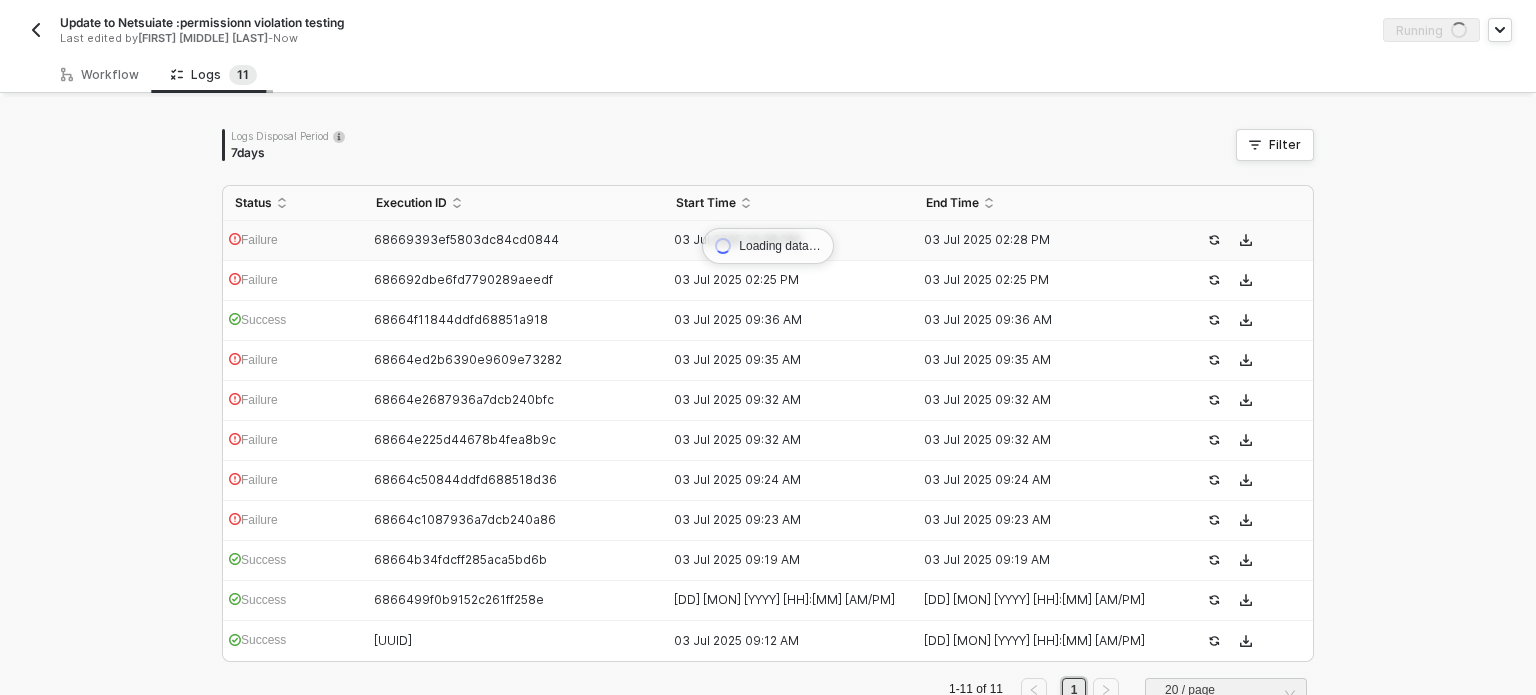 scroll, scrollTop: 15, scrollLeft: 0, axis: vertical 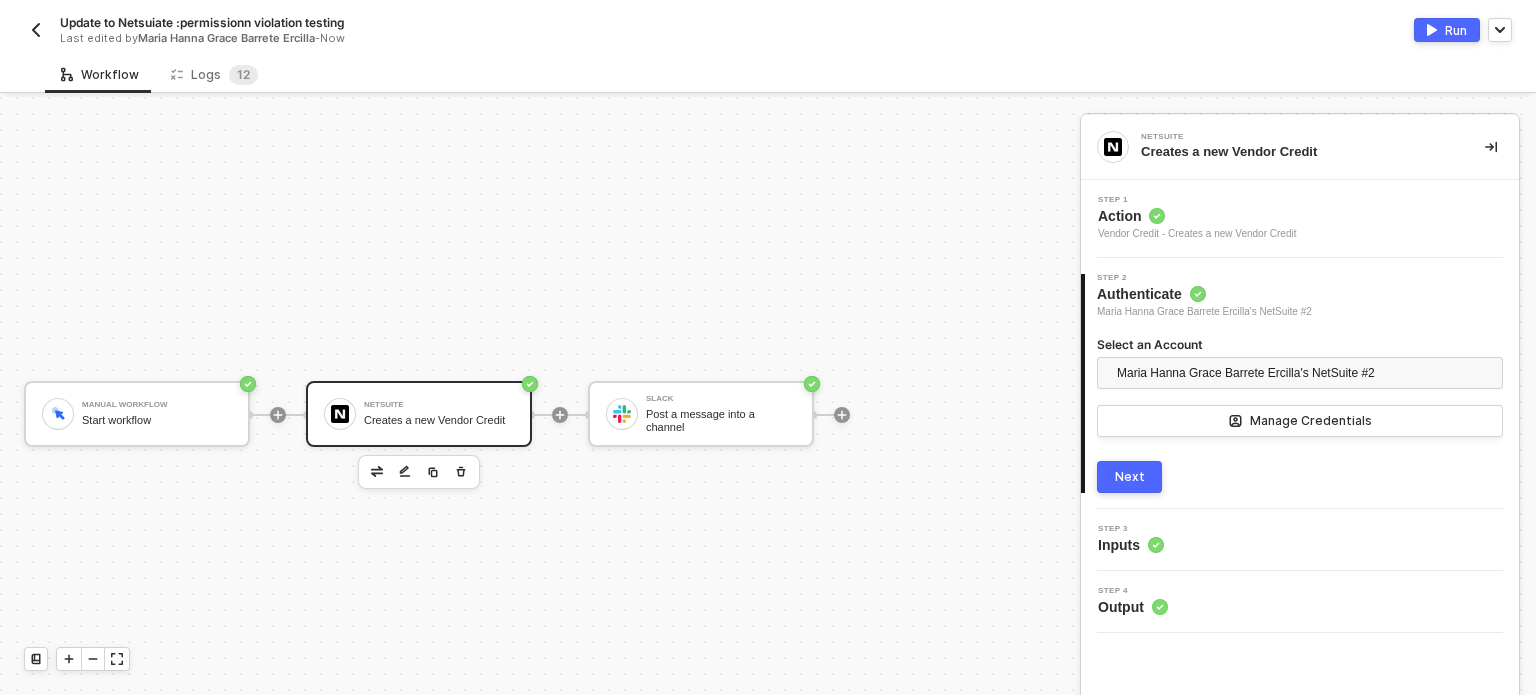 click on "Next" at bounding box center (1129, 477) 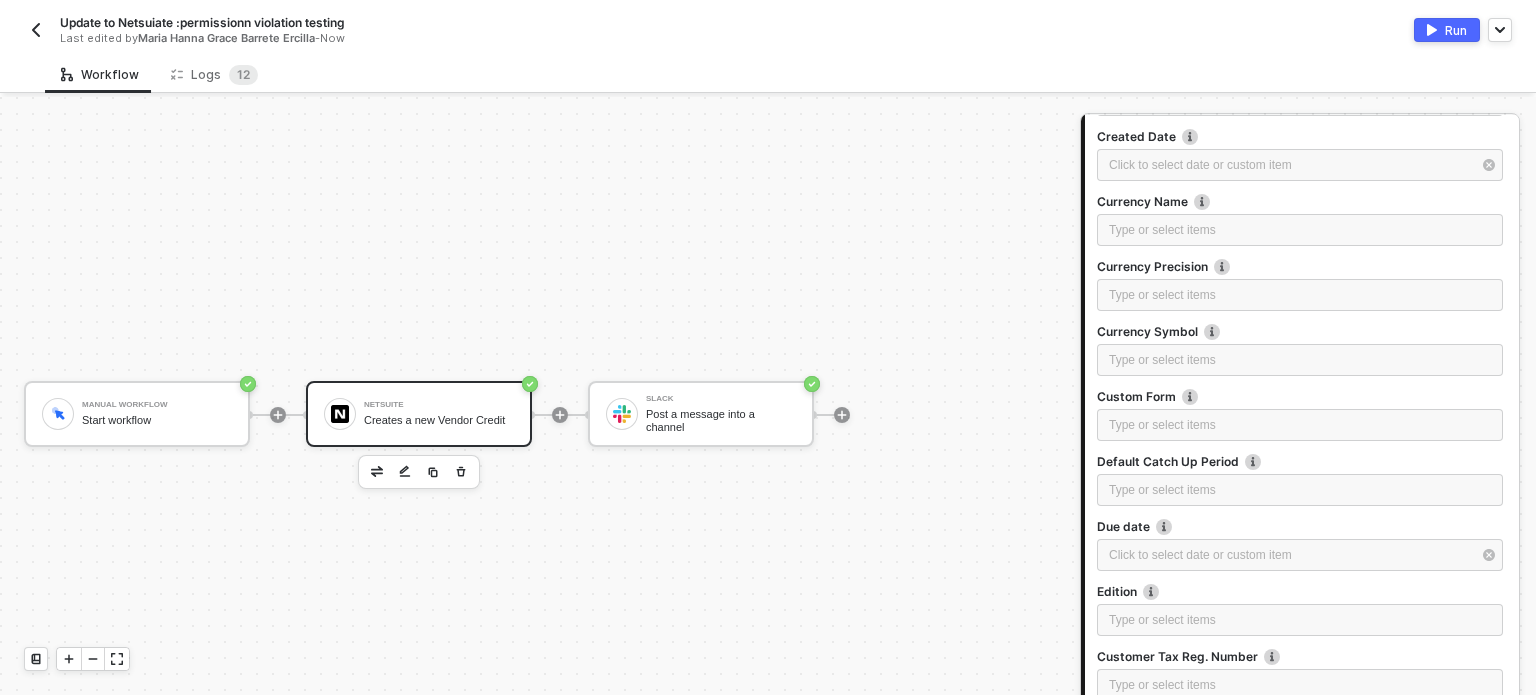 scroll, scrollTop: 1400, scrollLeft: 0, axis: vertical 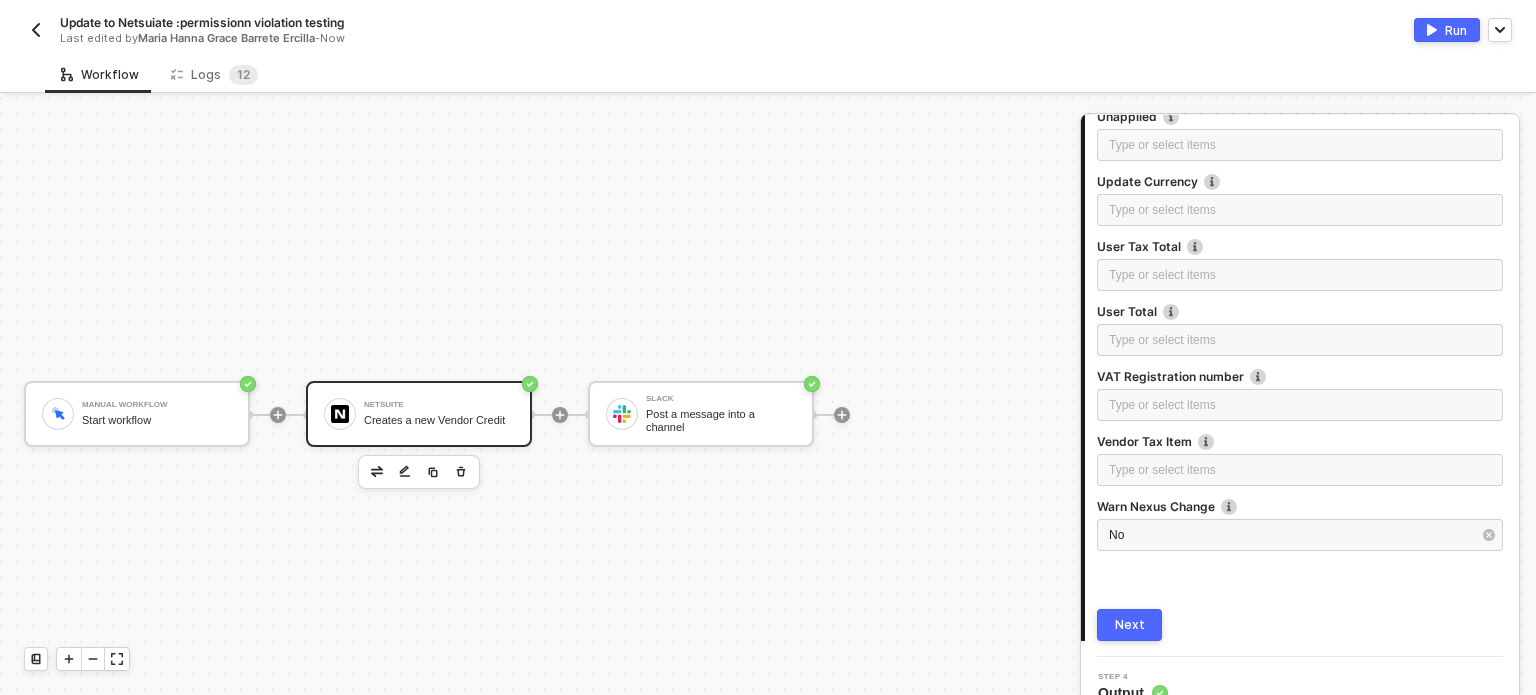 click on "Next" at bounding box center (1130, 625) 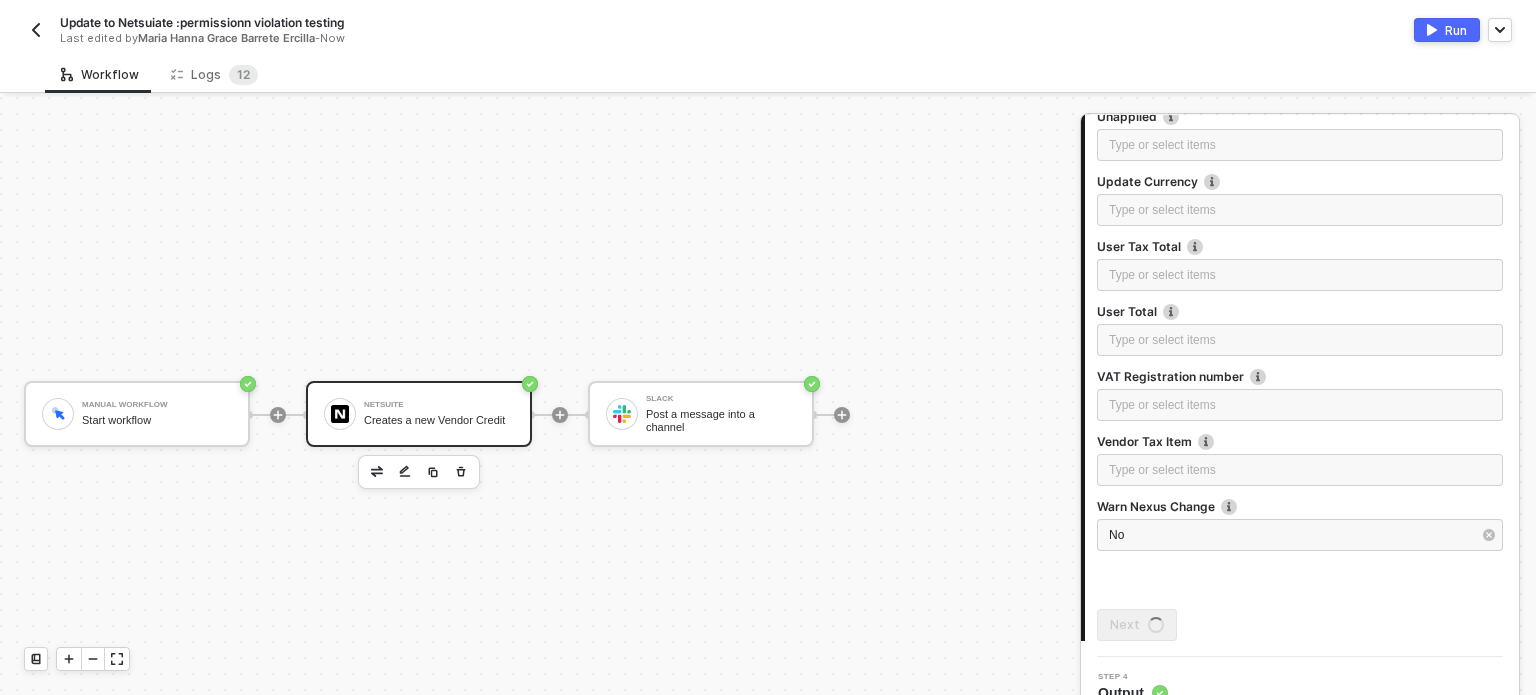 scroll, scrollTop: 0, scrollLeft: 0, axis: both 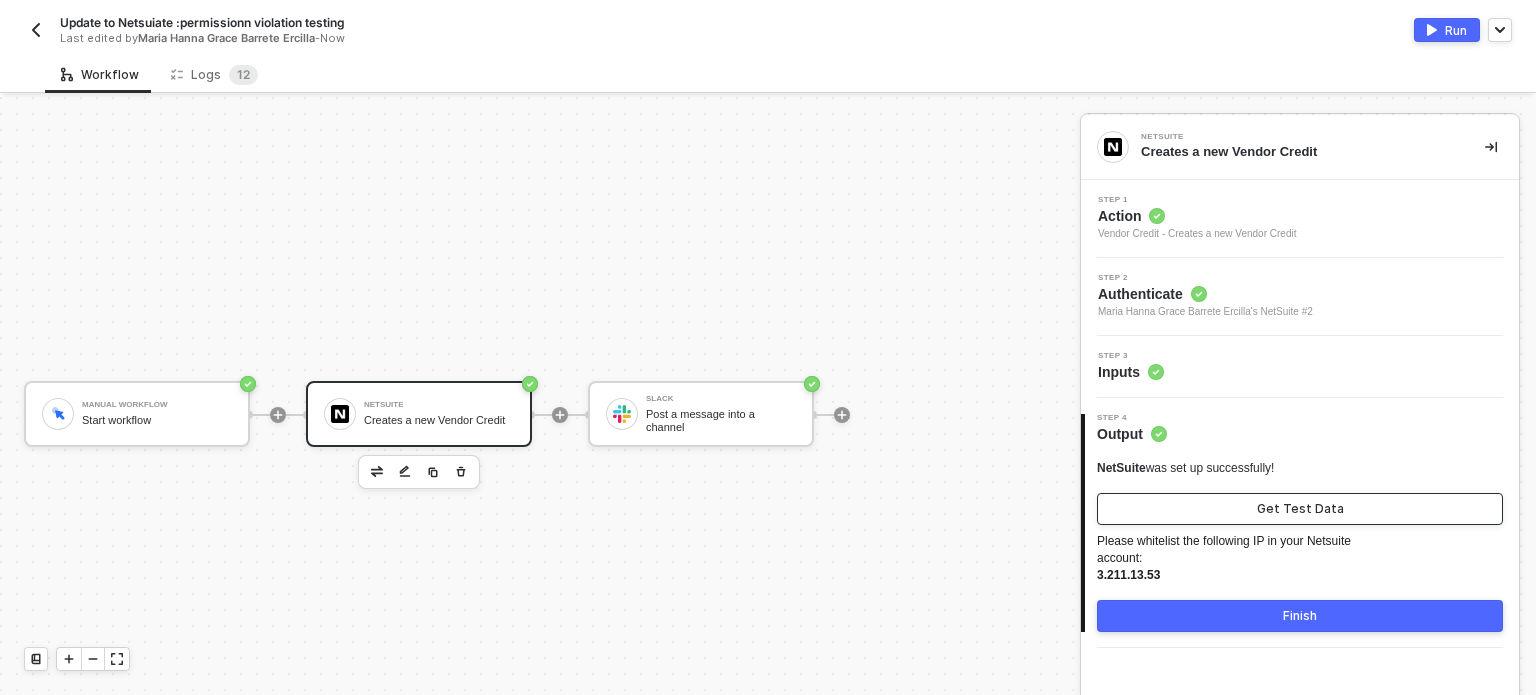 click on "Get Test Data" at bounding box center (1300, 509) 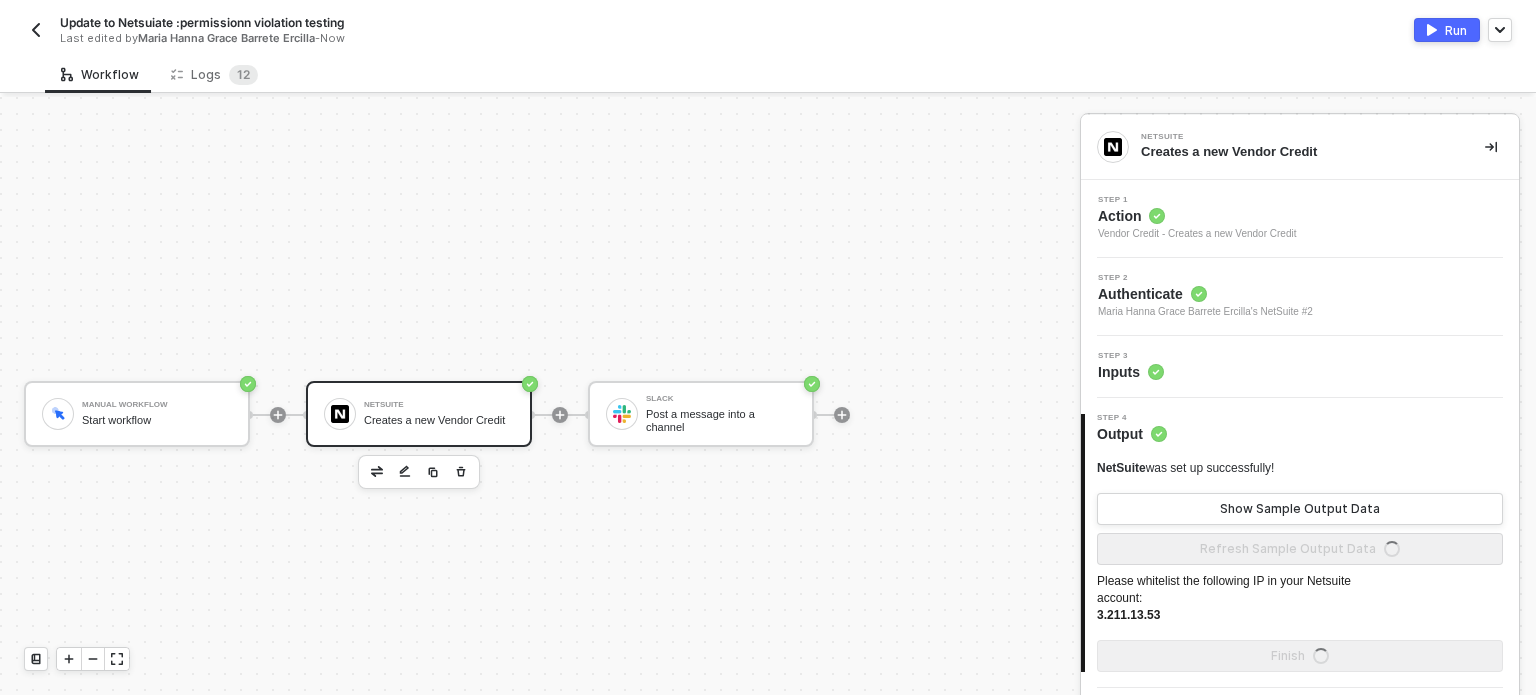 click at bounding box center [1432, 30] 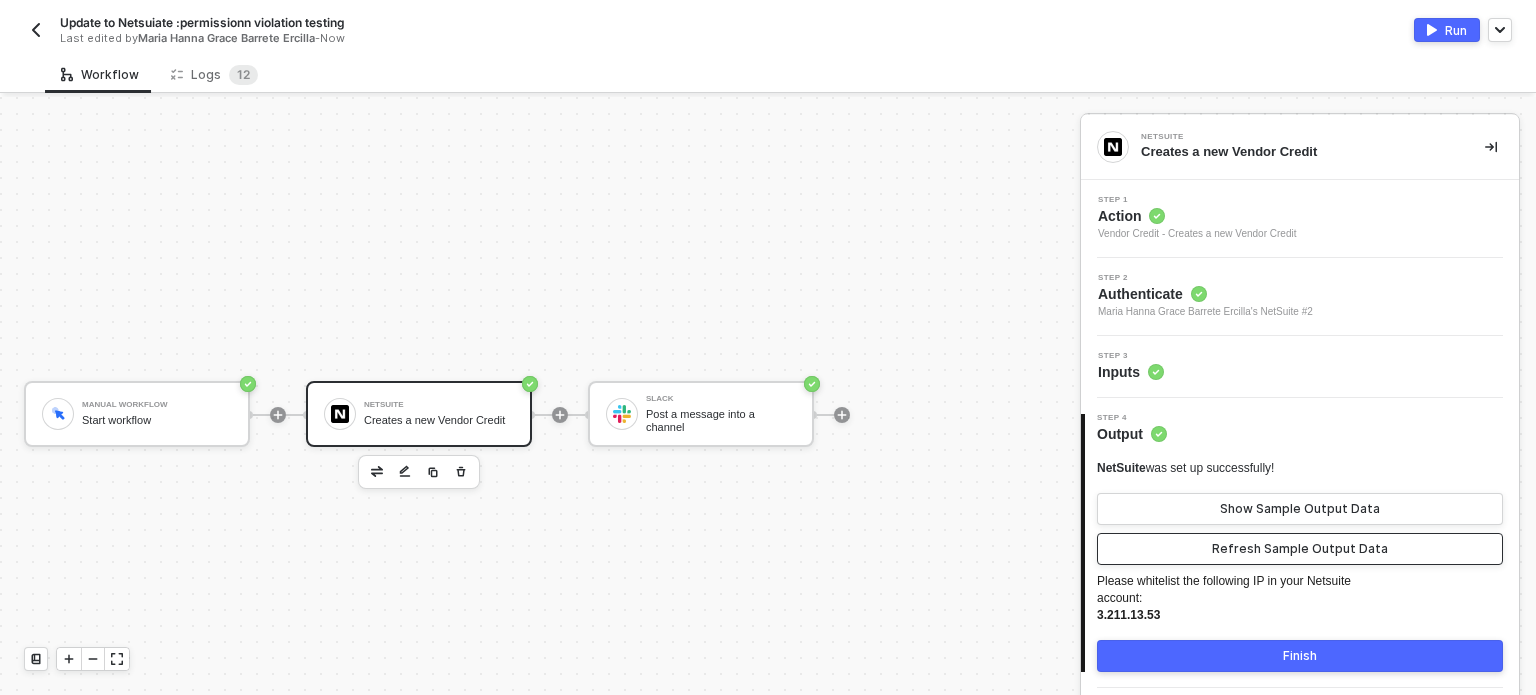 drag, startPoint x: 1224, startPoint y: 548, endPoint x: 1227, endPoint y: 529, distance: 19.235384 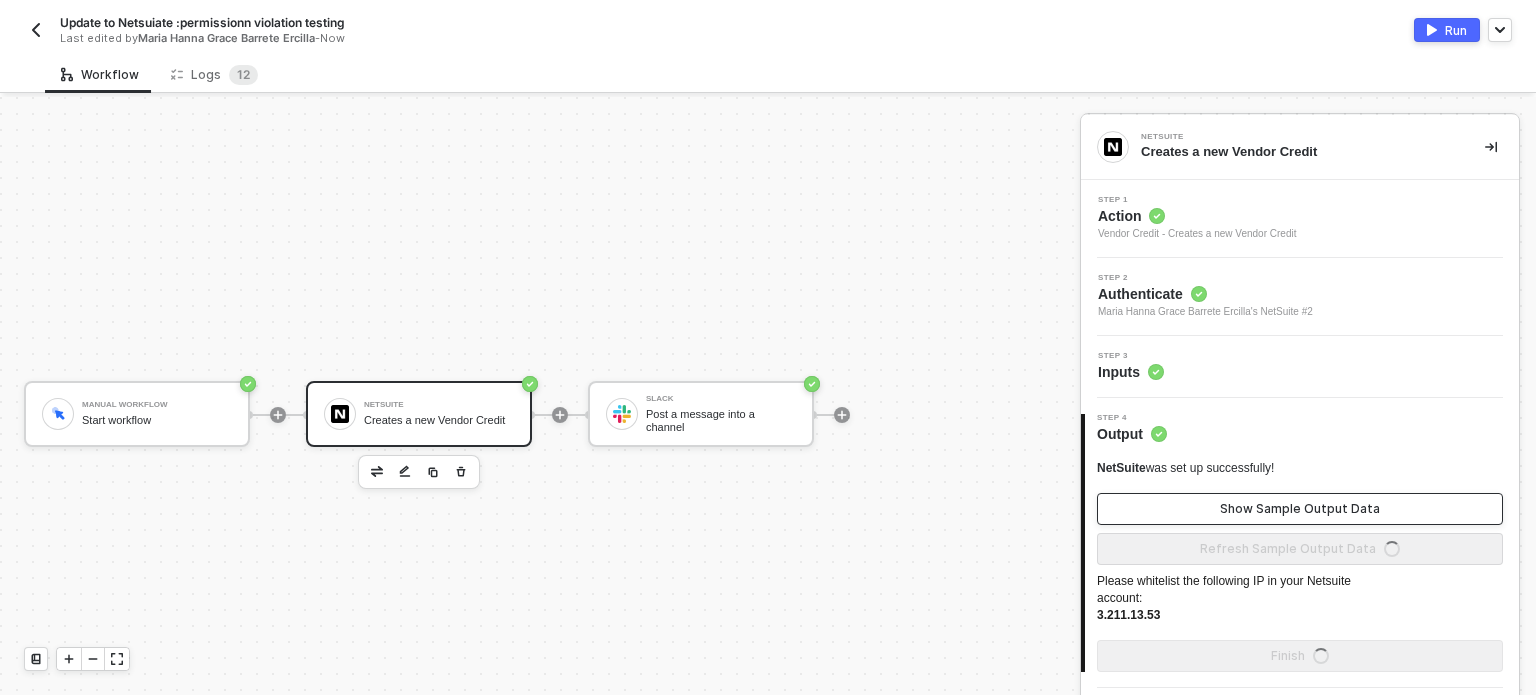 click on "Show Sample Output Data" at bounding box center (1300, 509) 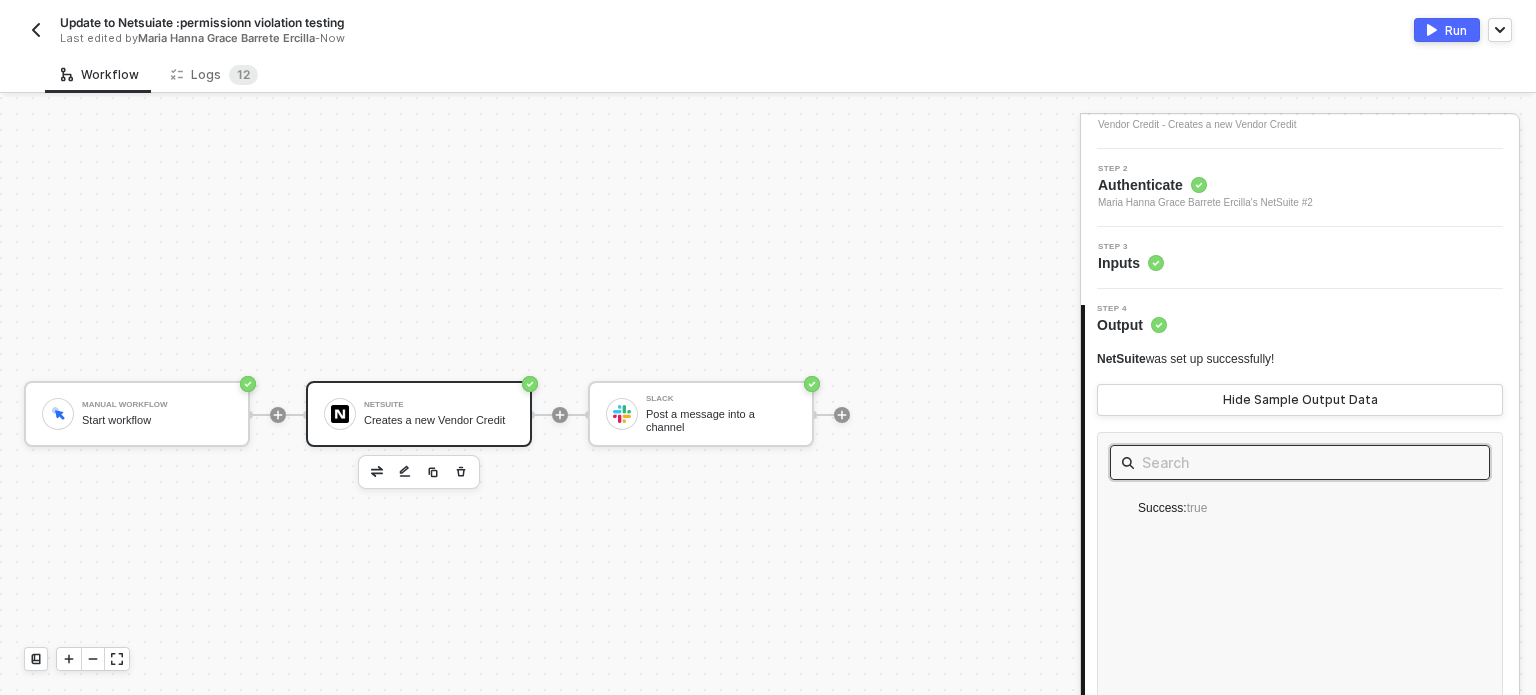 scroll, scrollTop: 200, scrollLeft: 0, axis: vertical 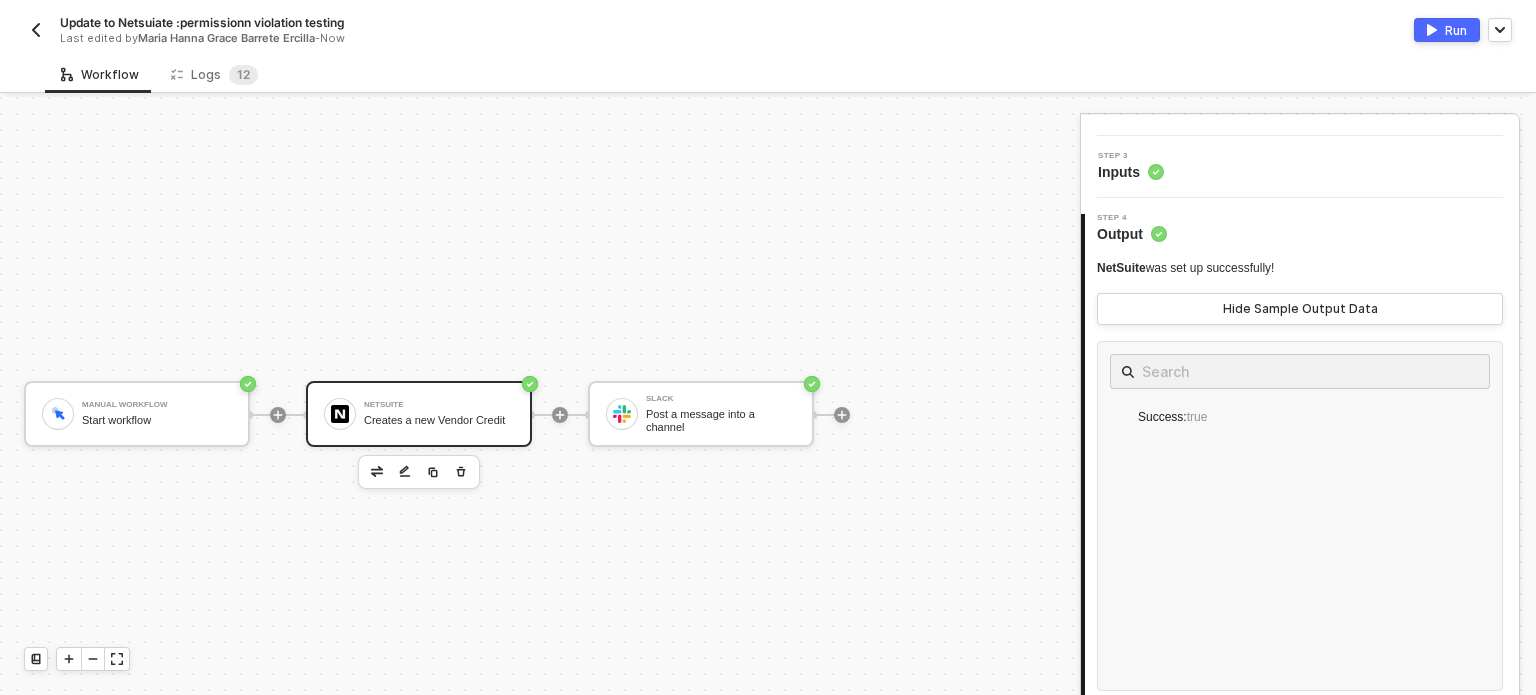 click at bounding box center (1432, 30) 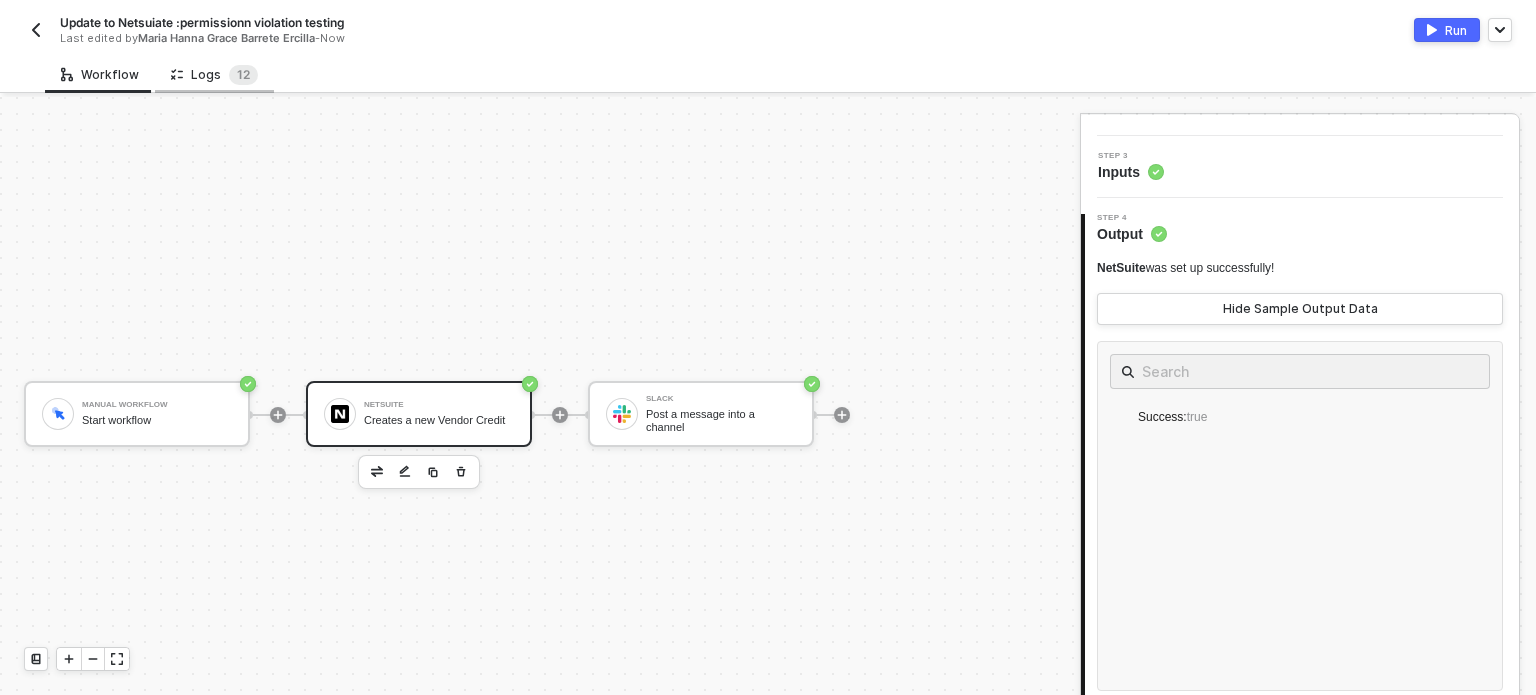 click on "Logs 1 2" at bounding box center [214, 75] 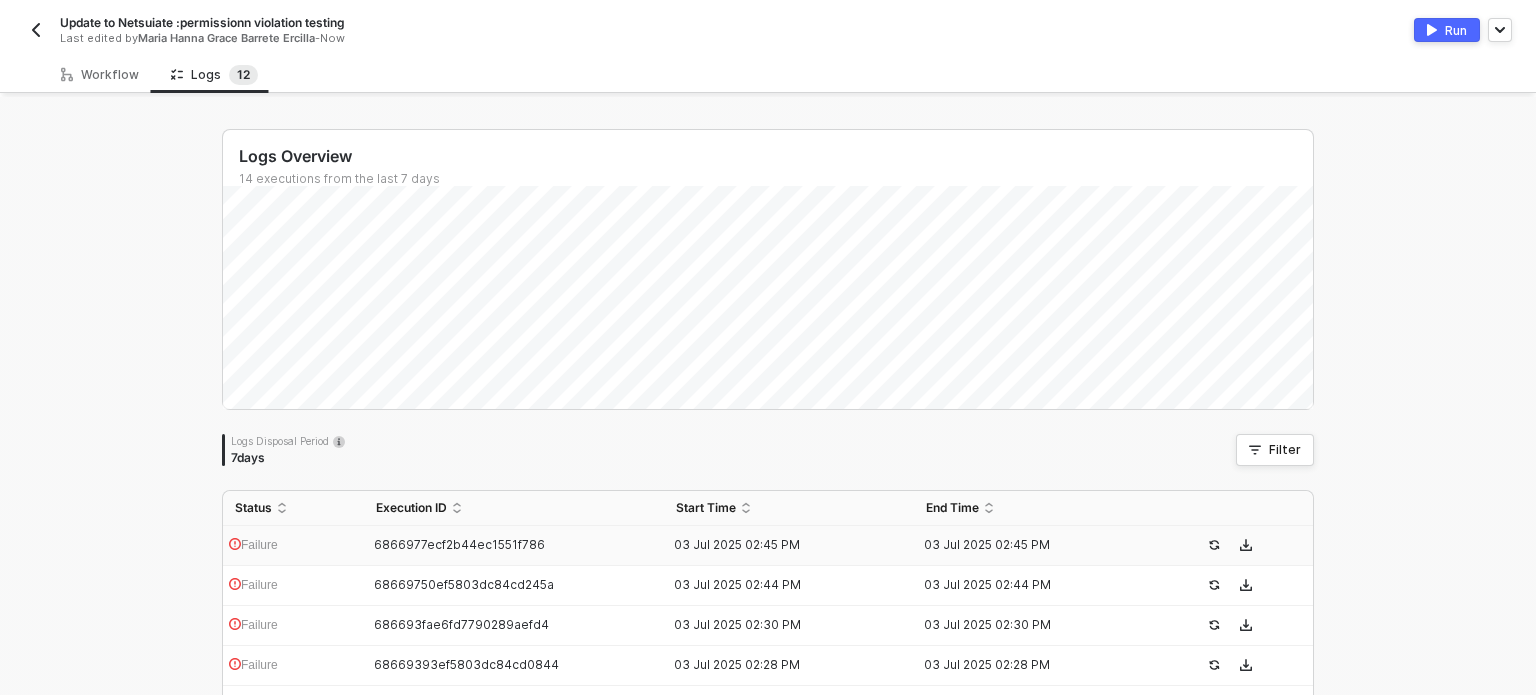 click on "6866977ecf2b44ec1551f786" at bounding box center (514, 546) 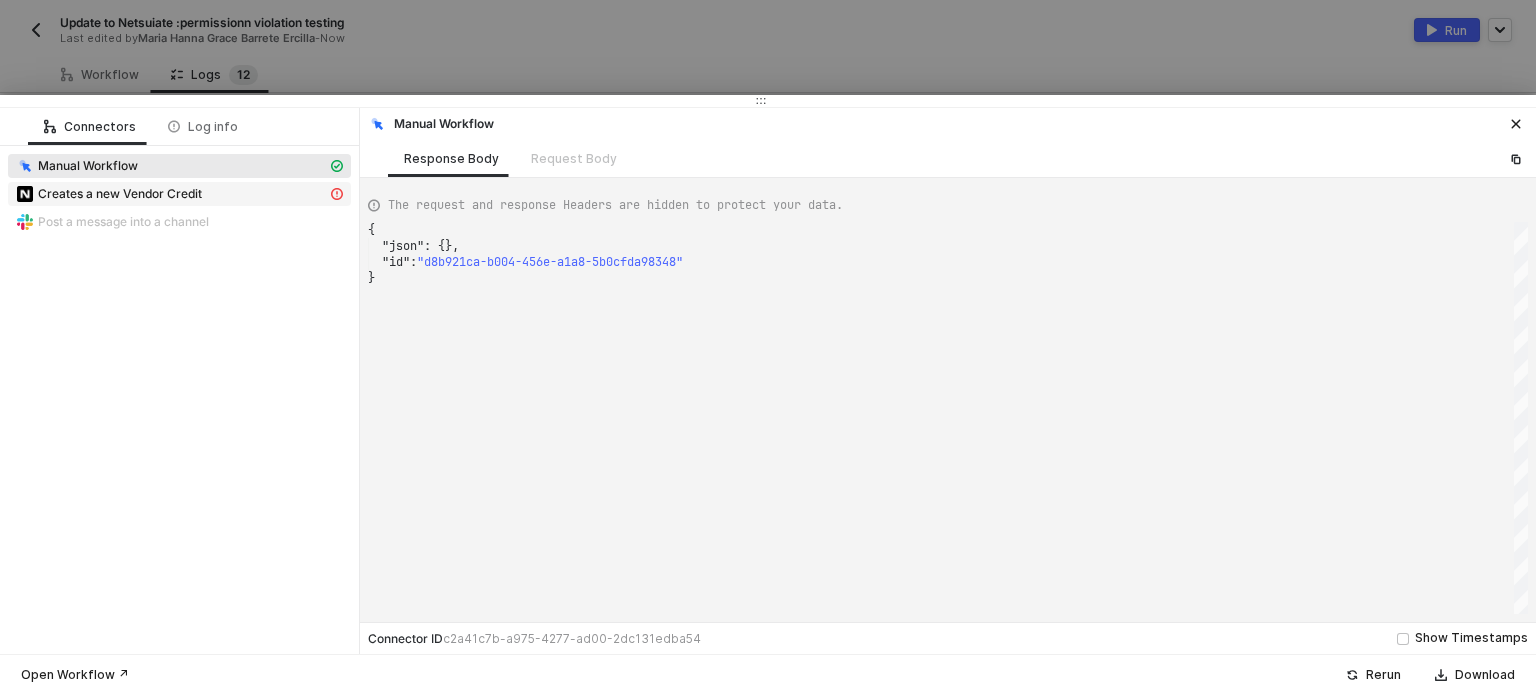 click on "Creates a new Vendor Credit" at bounding box center [179, 166] 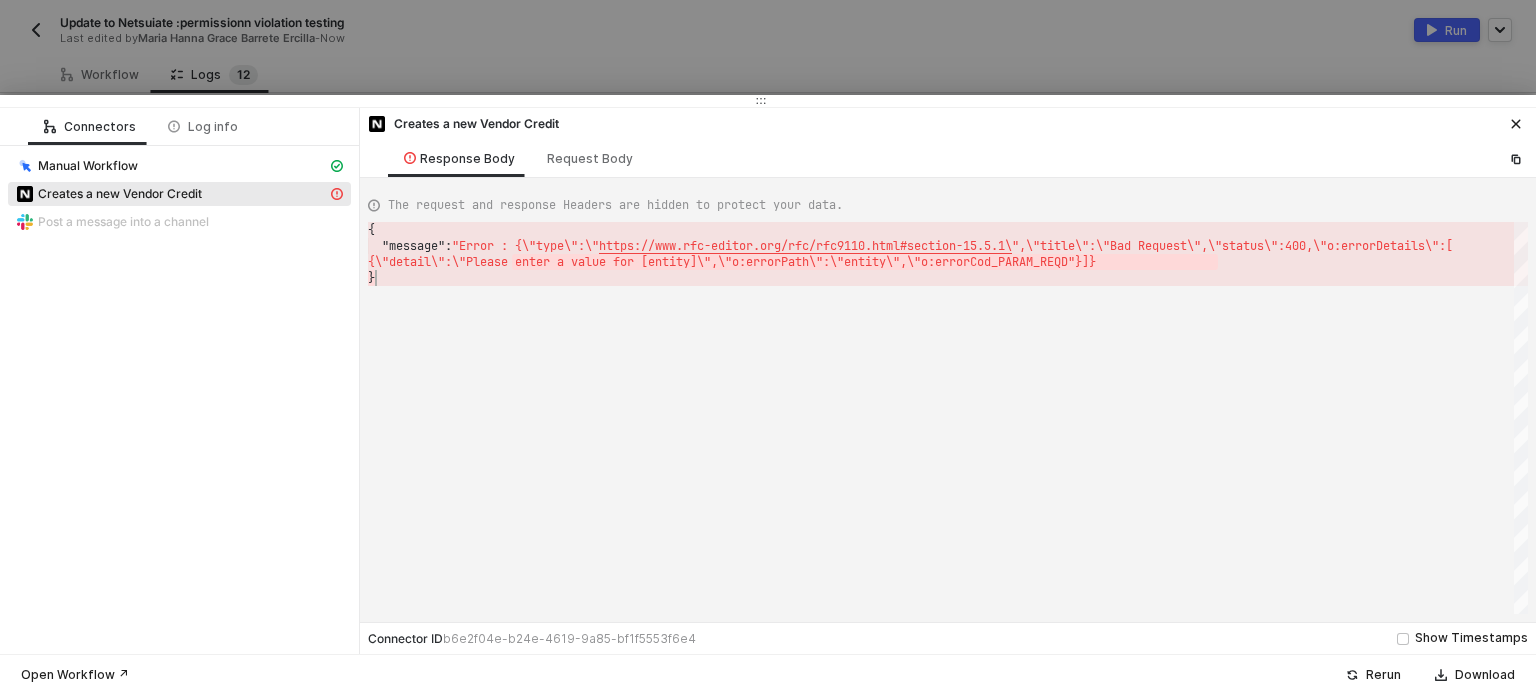 scroll, scrollTop: 0, scrollLeft: 5, axis: horizontal 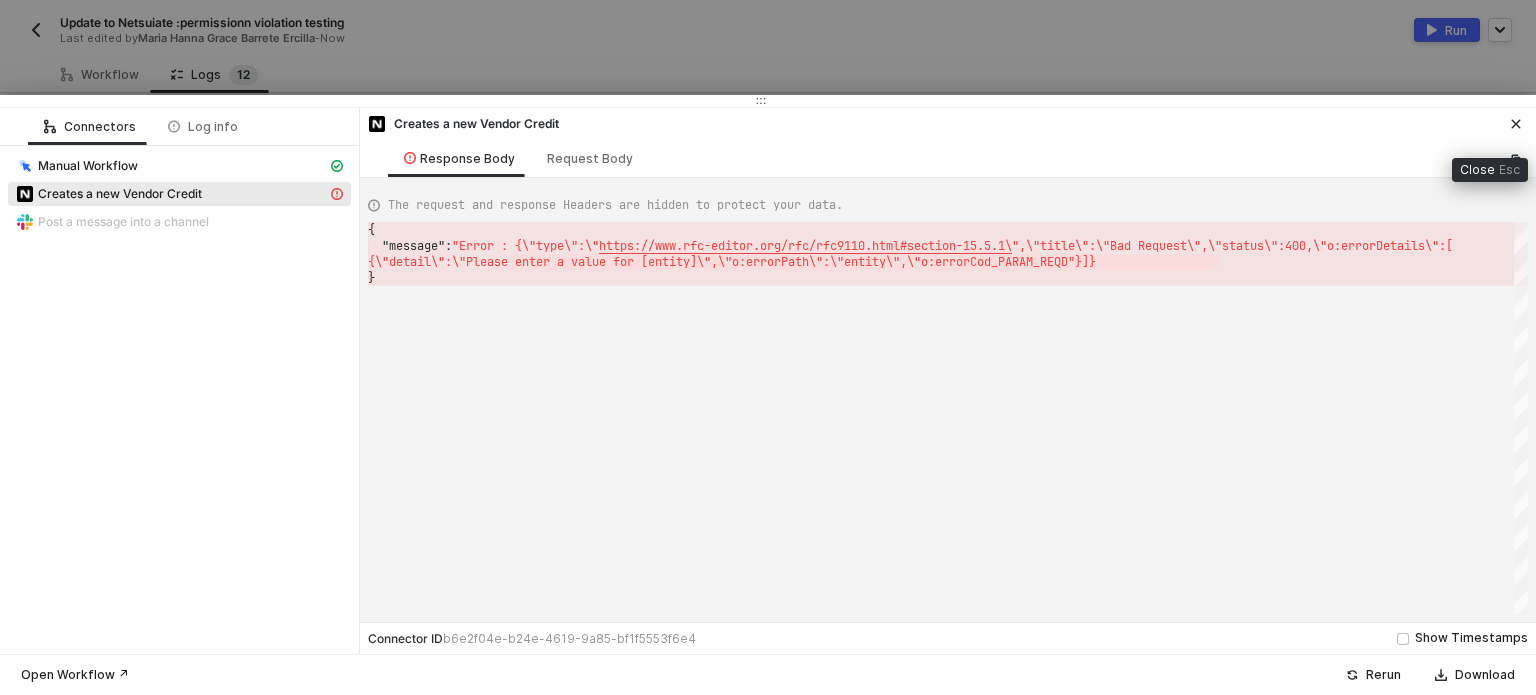 click at bounding box center (1516, 124) 